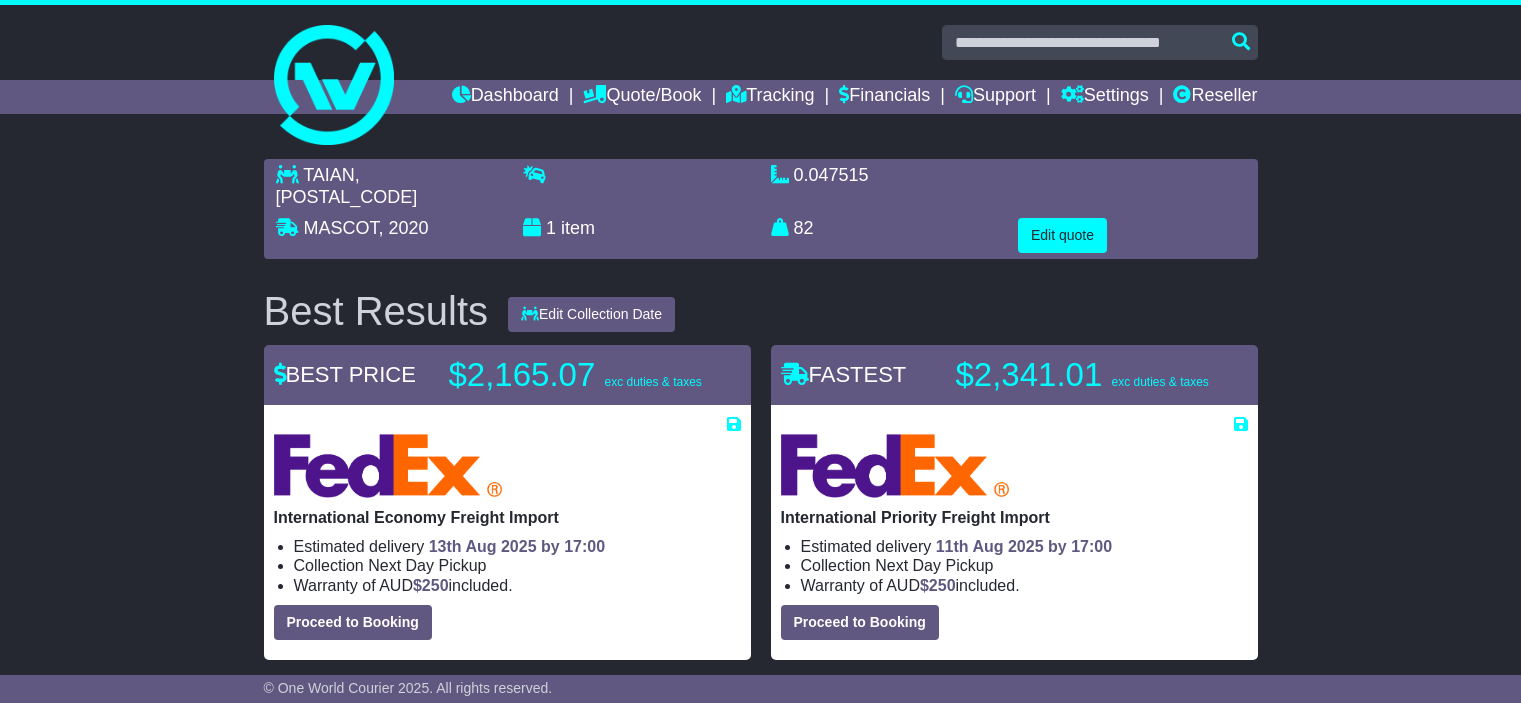 scroll, scrollTop: 0, scrollLeft: 0, axis: both 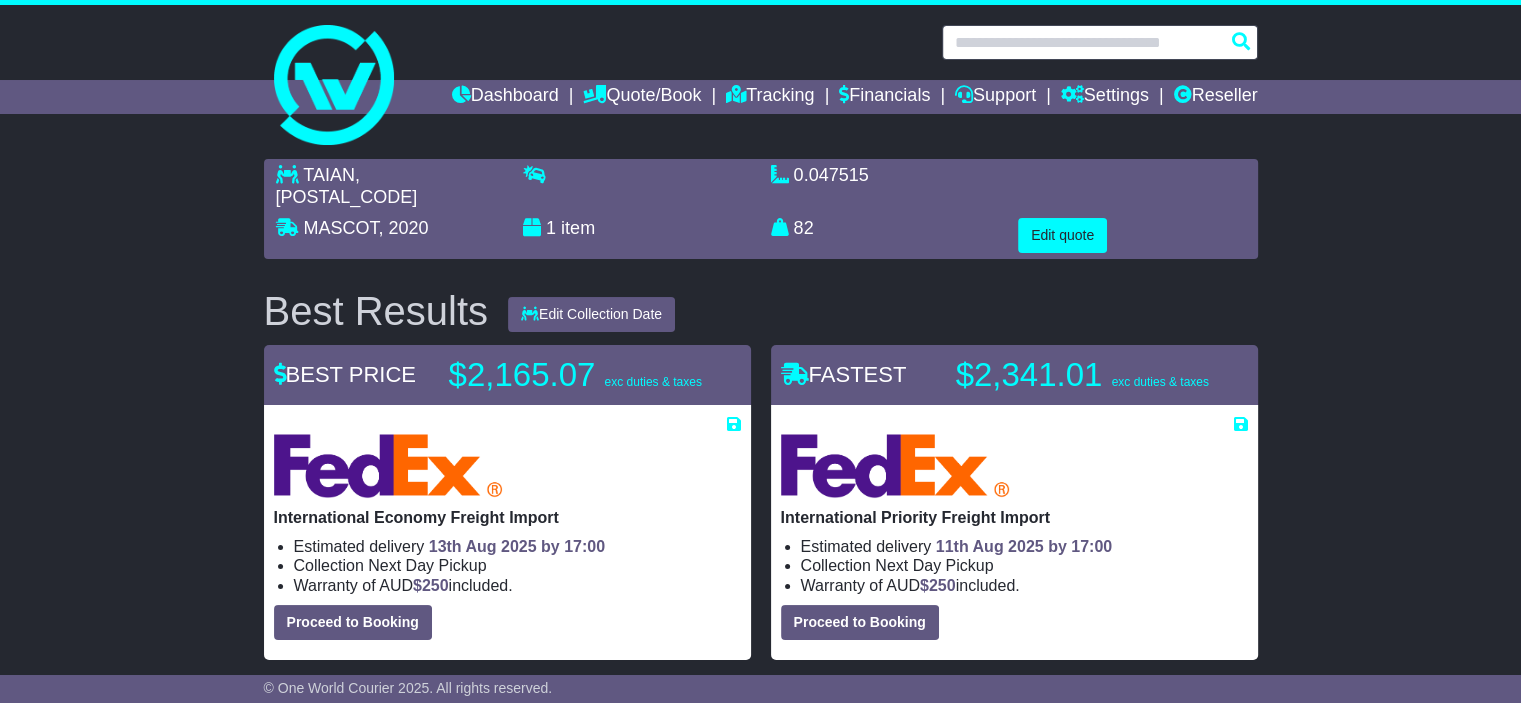click at bounding box center [1100, 42] 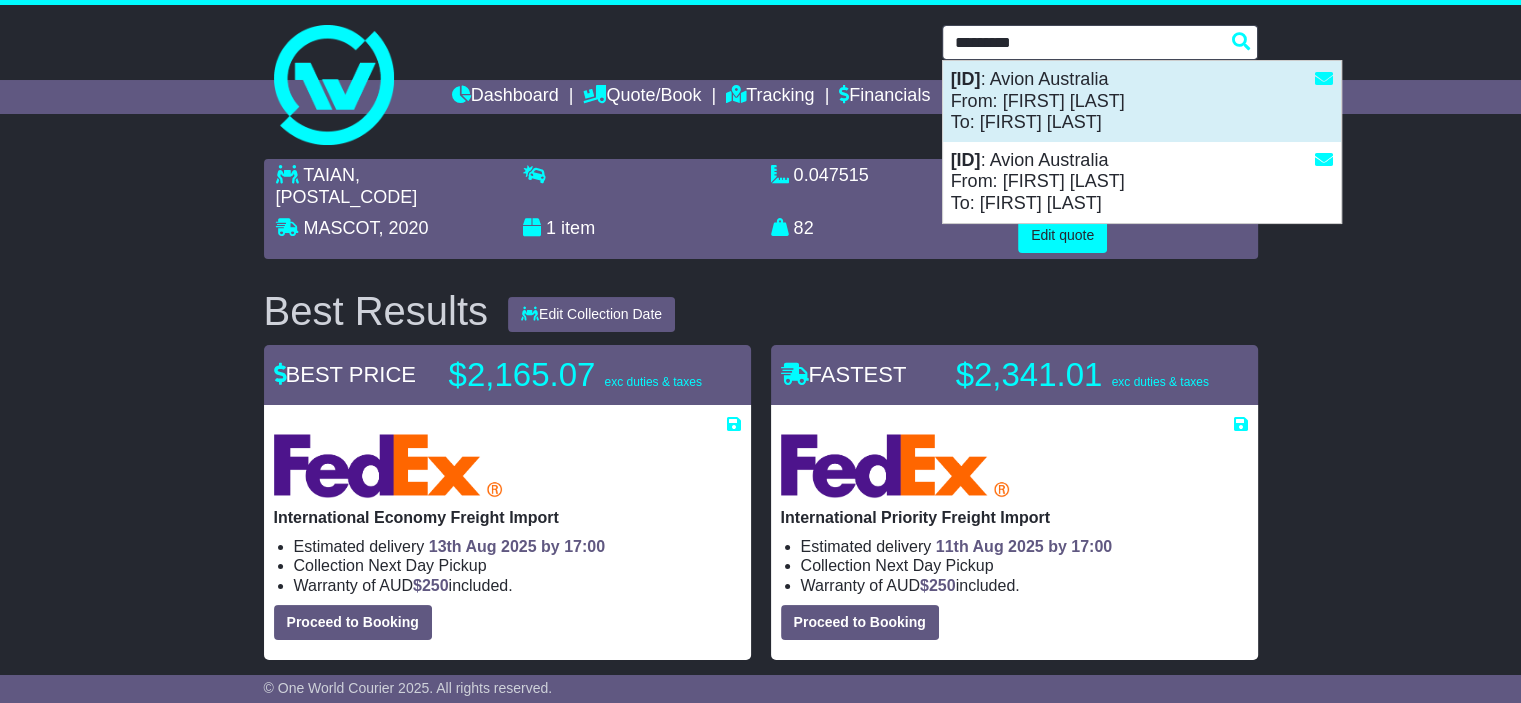 click on "1Z30A5738691594246(s00256658) : Avion Australia From: Lily WU To: Jonathan Hill" at bounding box center [1142, 101] 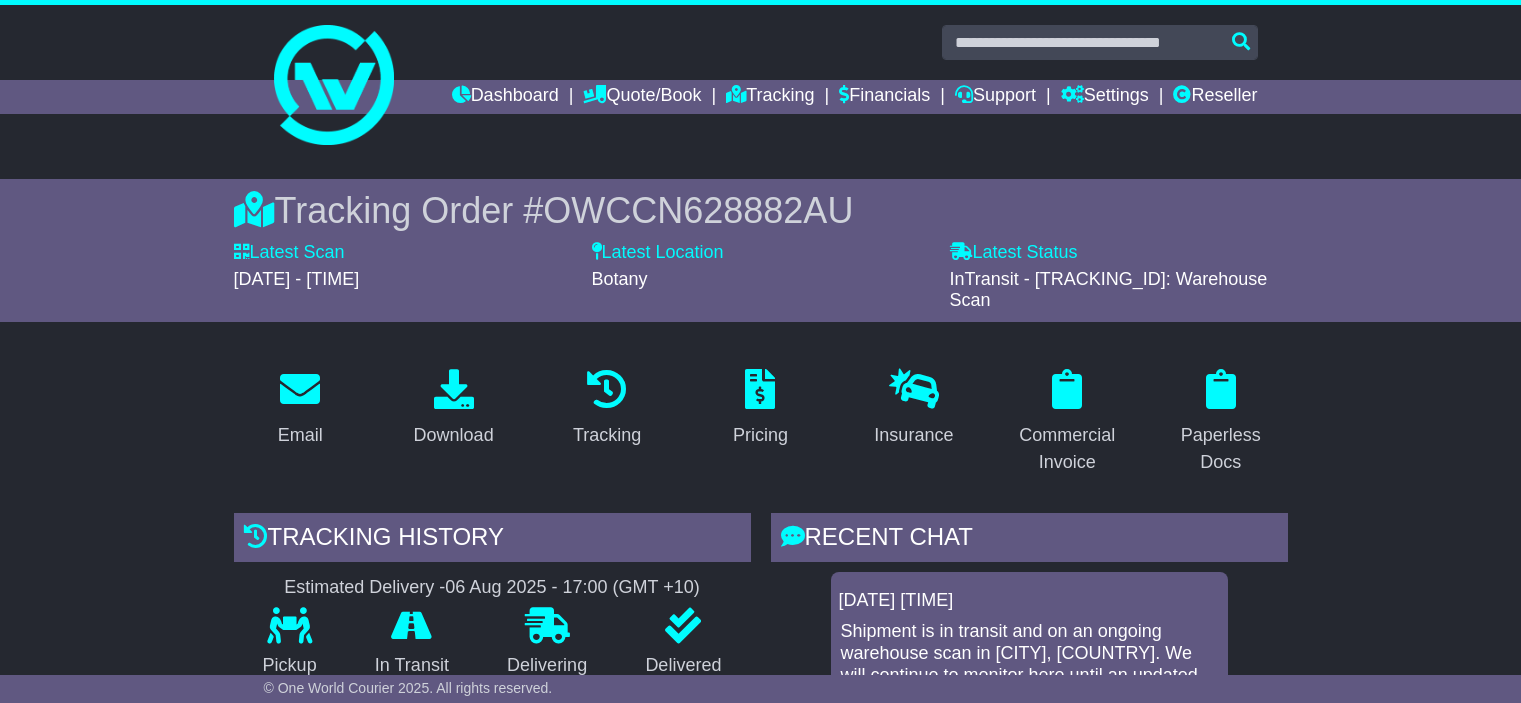 scroll, scrollTop: 0, scrollLeft: 0, axis: both 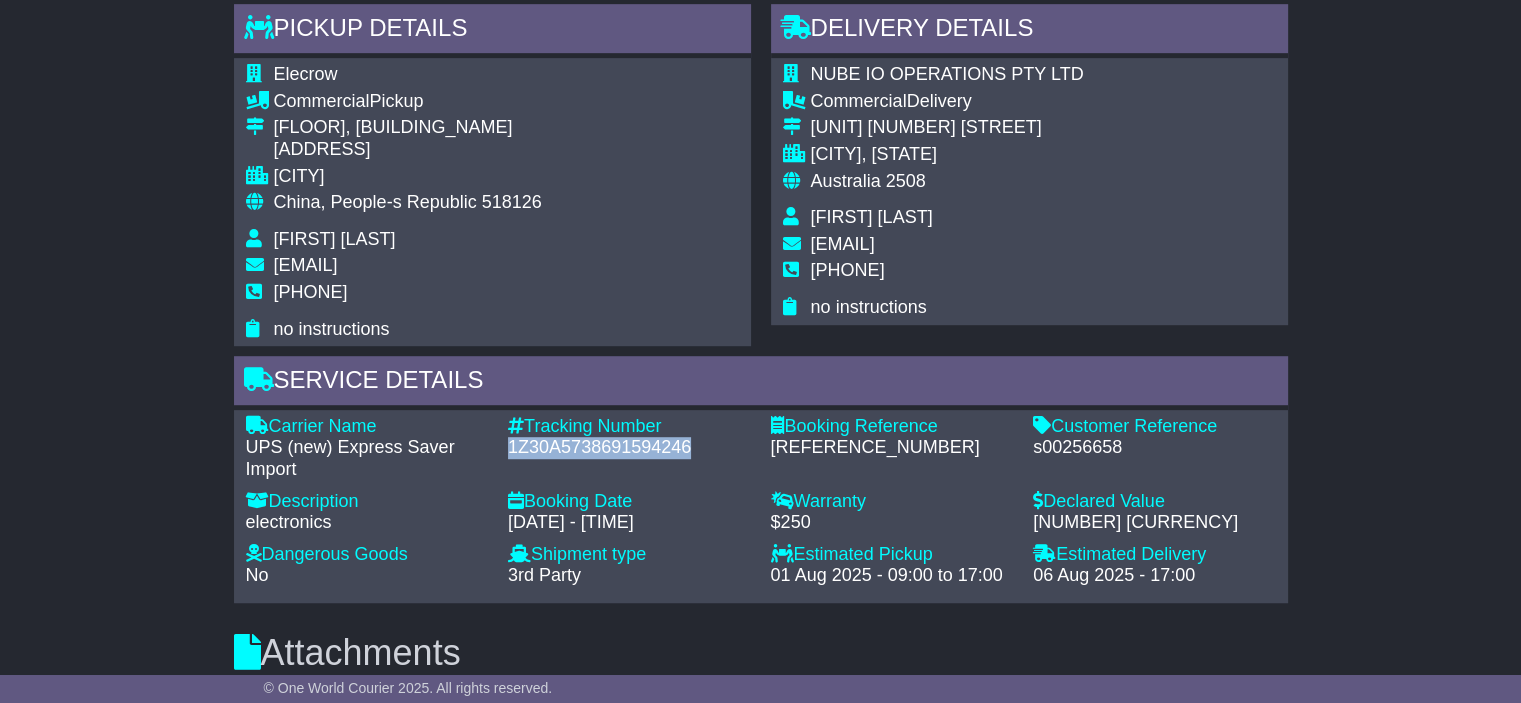 drag, startPoint x: 692, startPoint y: 443, endPoint x: 508, endPoint y: 441, distance: 184.01086 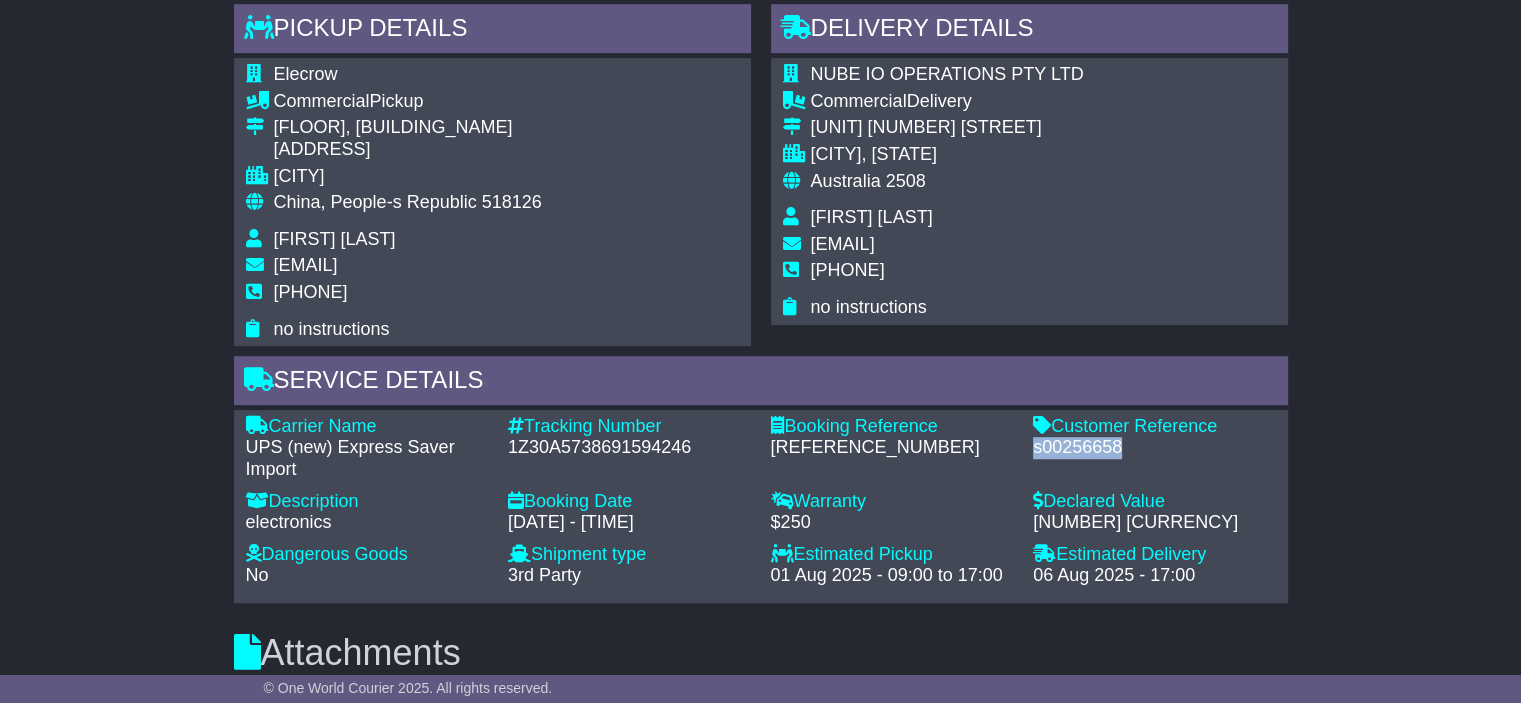 drag, startPoint x: 1128, startPoint y: 445, endPoint x: 1031, endPoint y: 439, distance: 97.18539 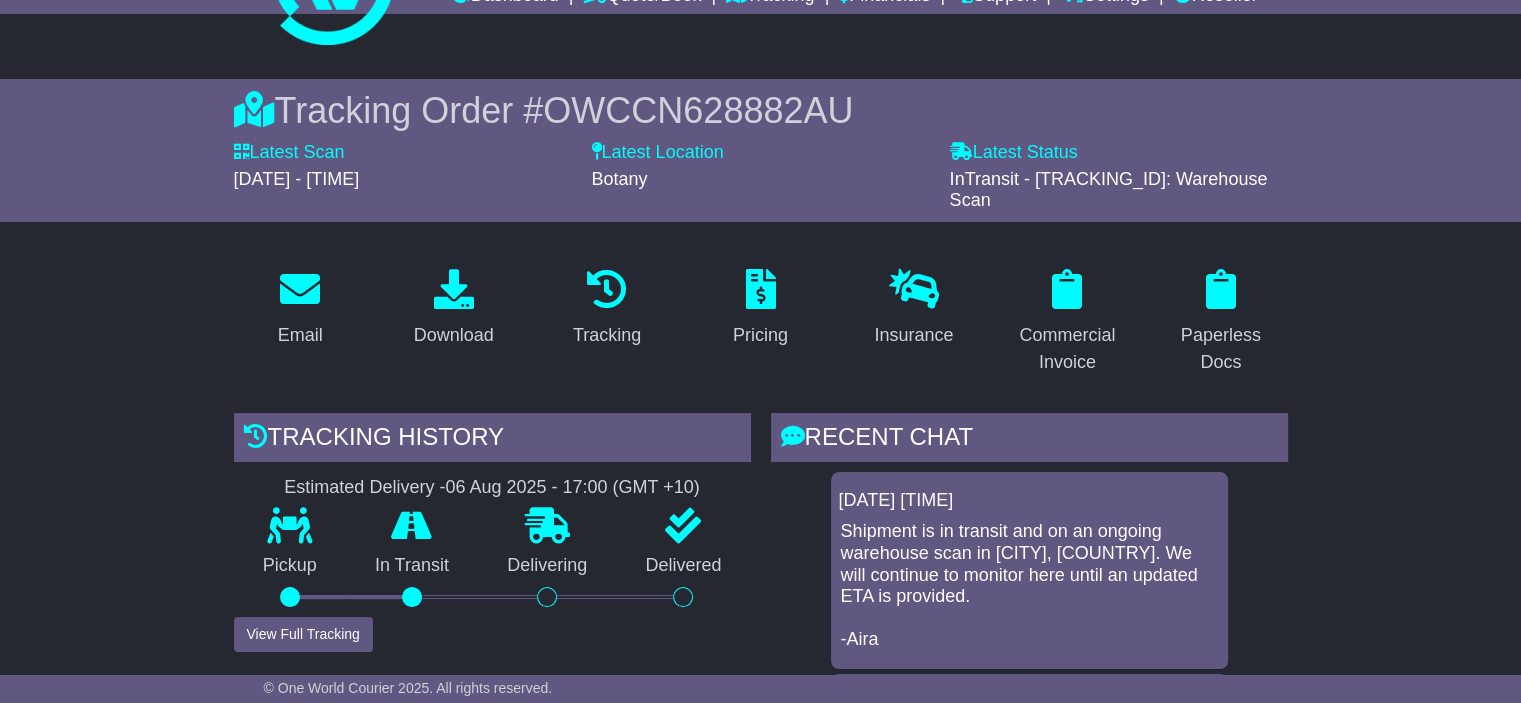scroll, scrollTop: 0, scrollLeft: 0, axis: both 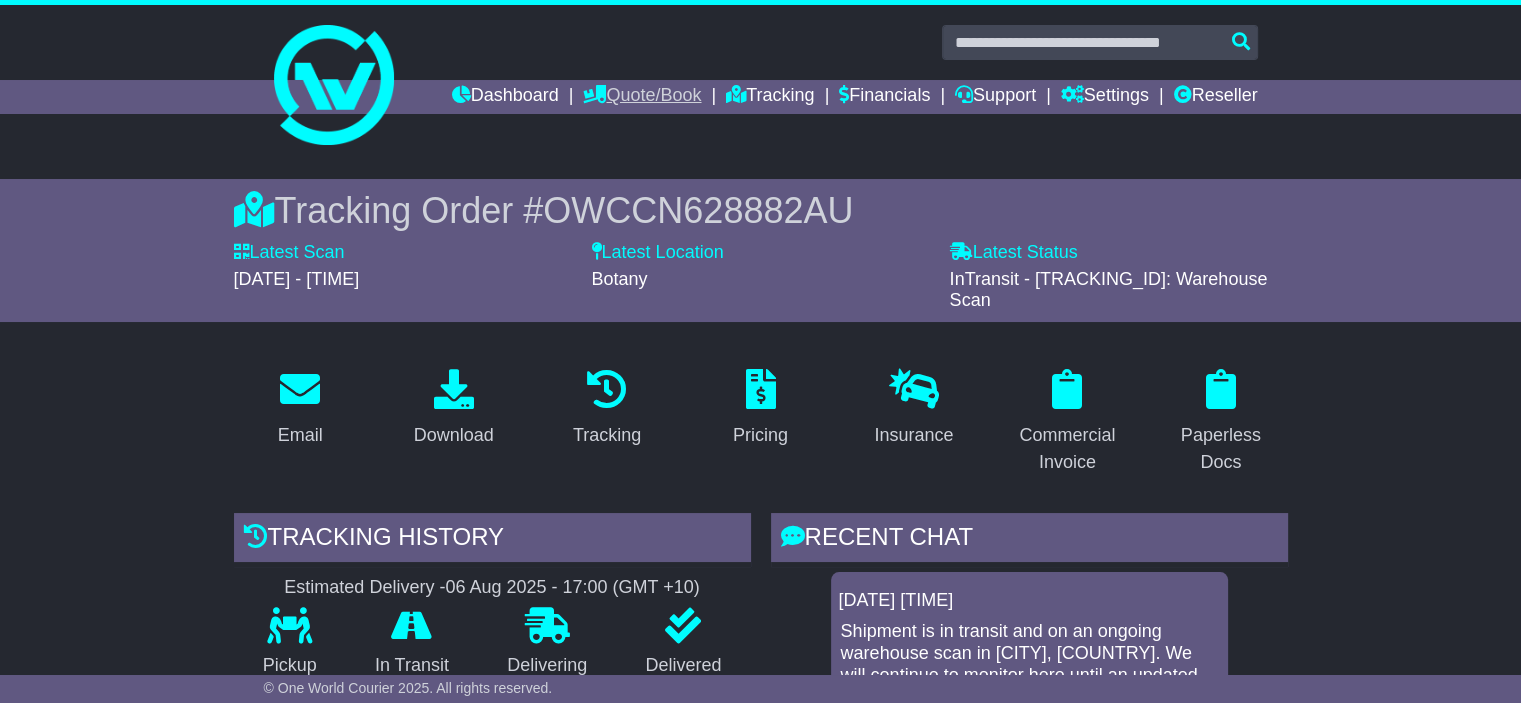 click on "Quote/Book" at bounding box center [642, 97] 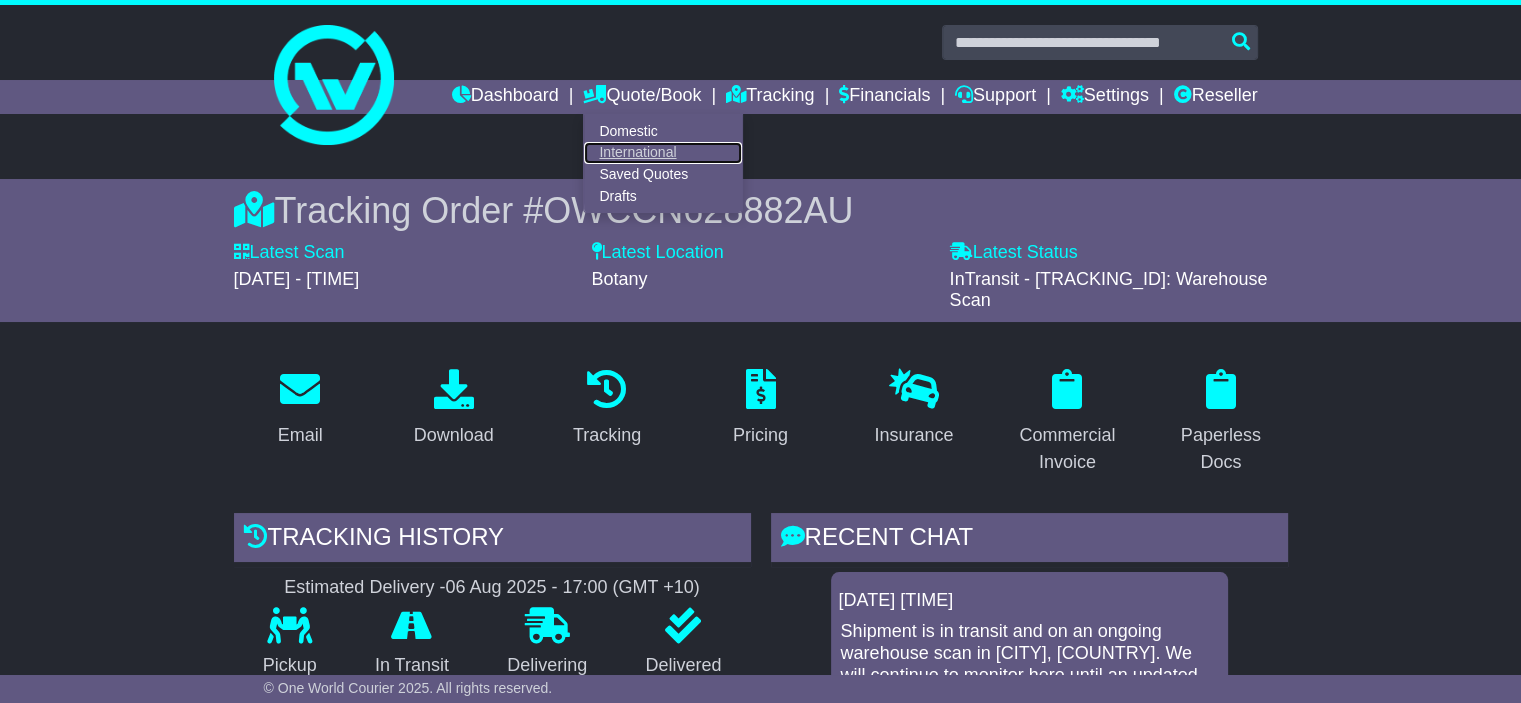 click on "International" at bounding box center (663, 153) 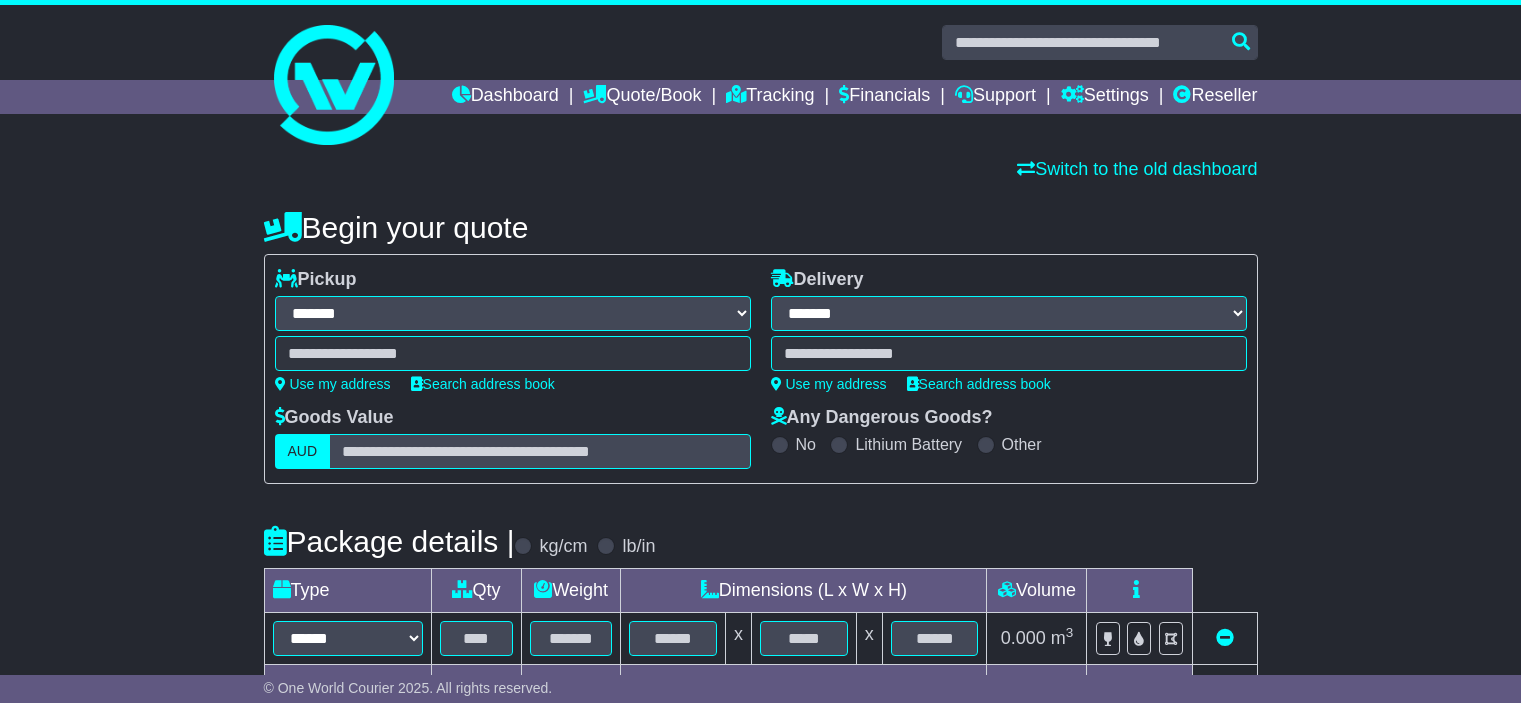 select on "**" 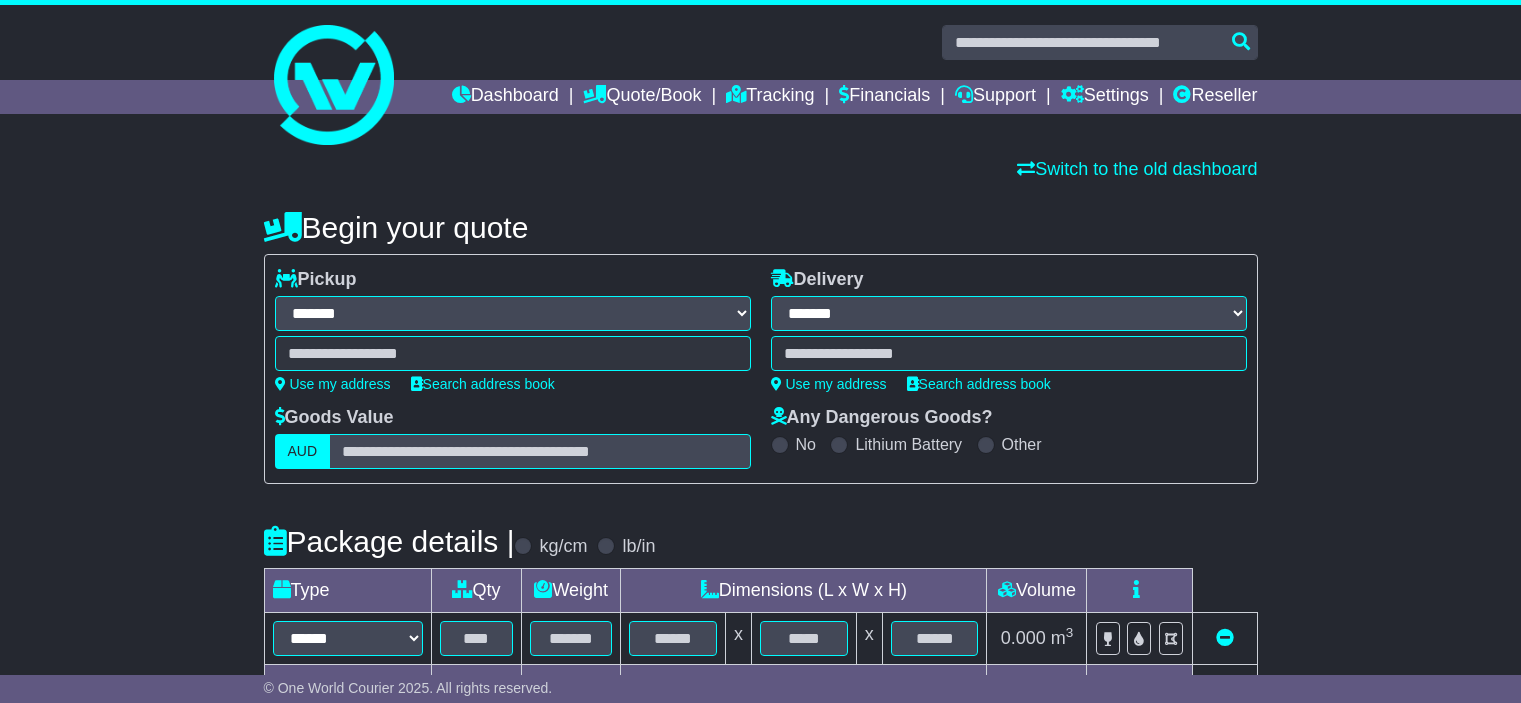 scroll, scrollTop: 0, scrollLeft: 0, axis: both 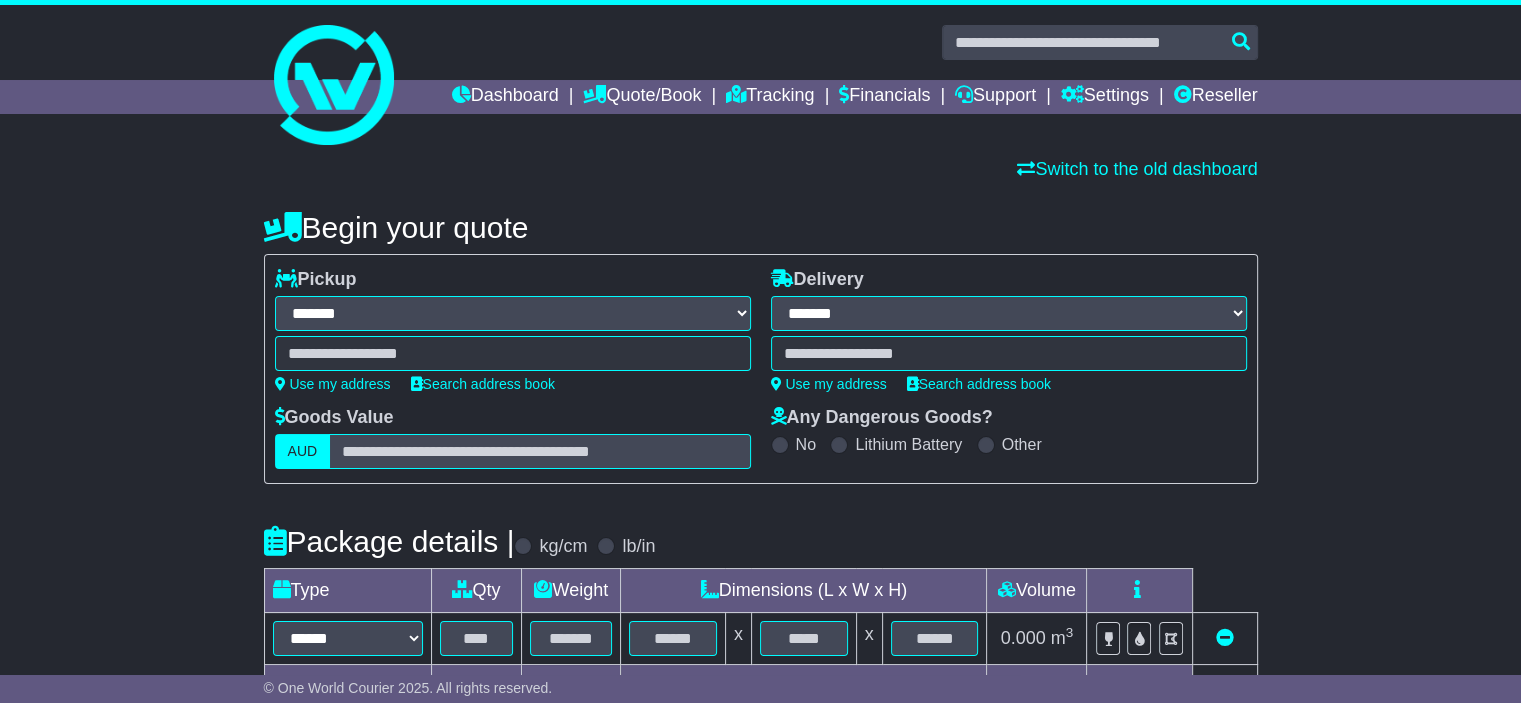 select on "***" 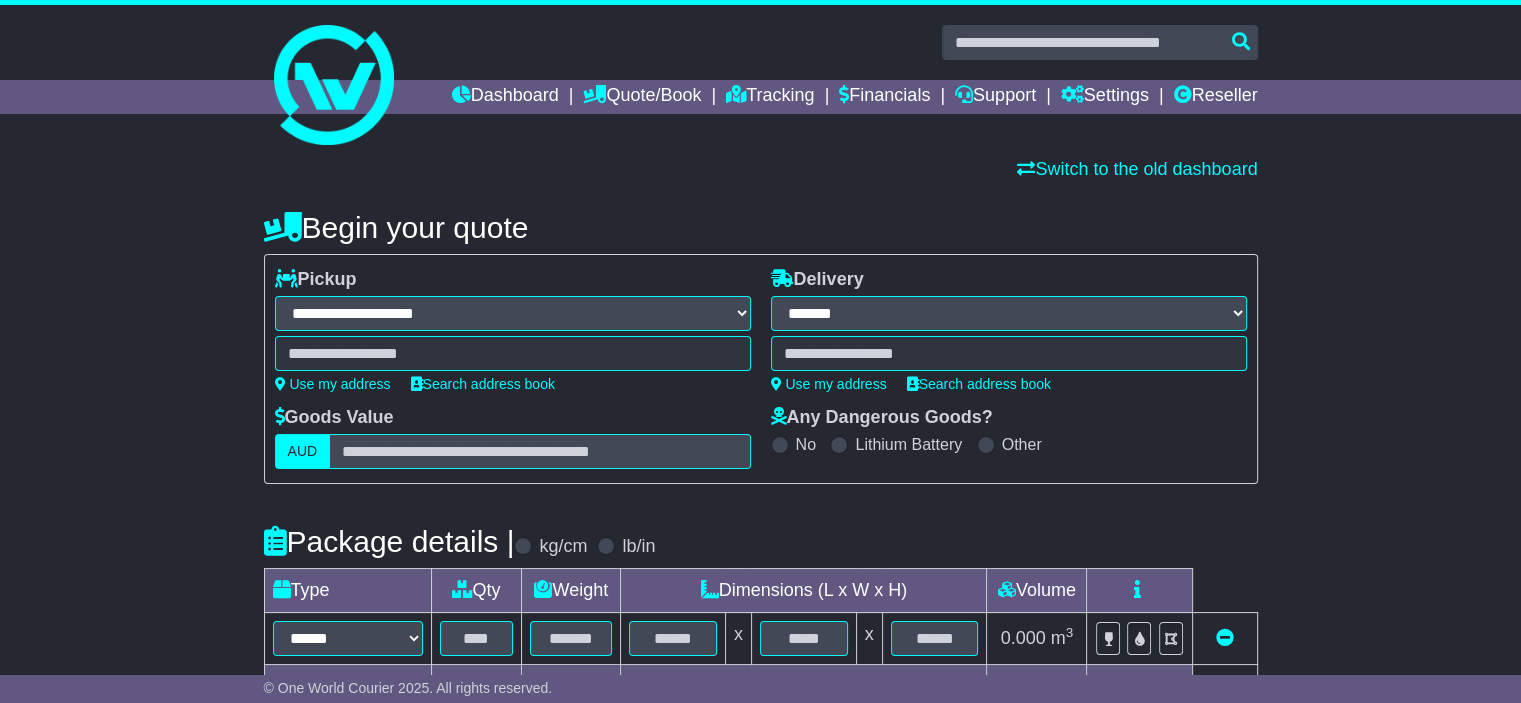 click on "**********" at bounding box center (513, 313) 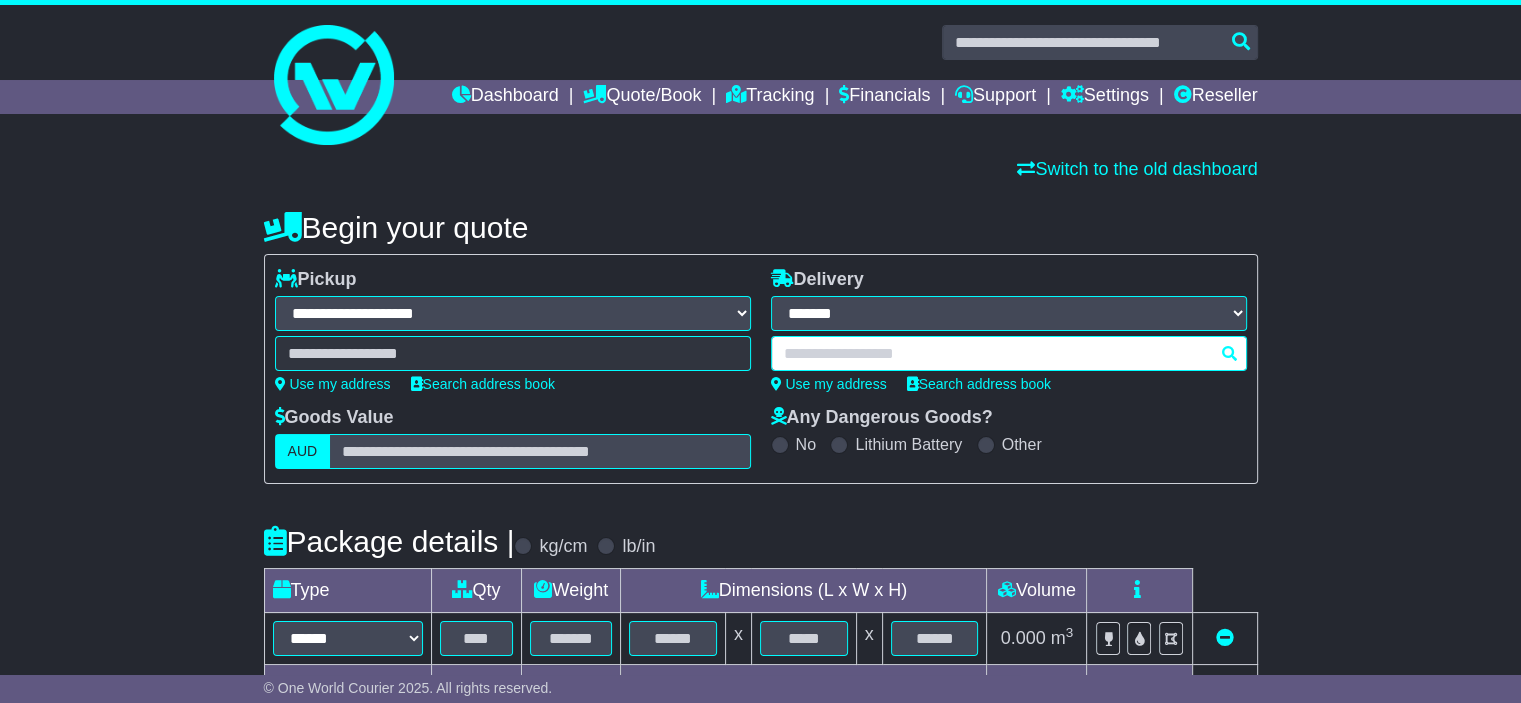 click at bounding box center (1009, 353) 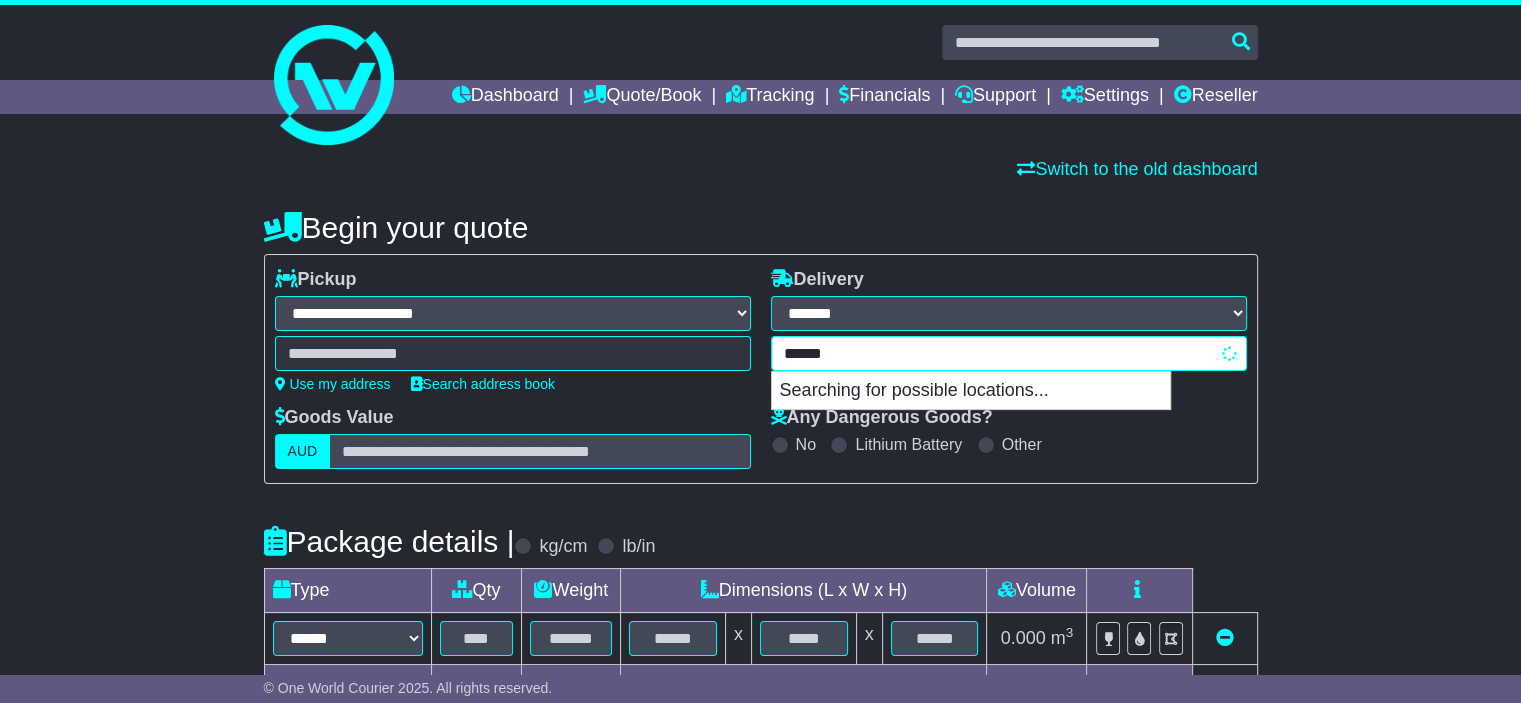 type on "*****" 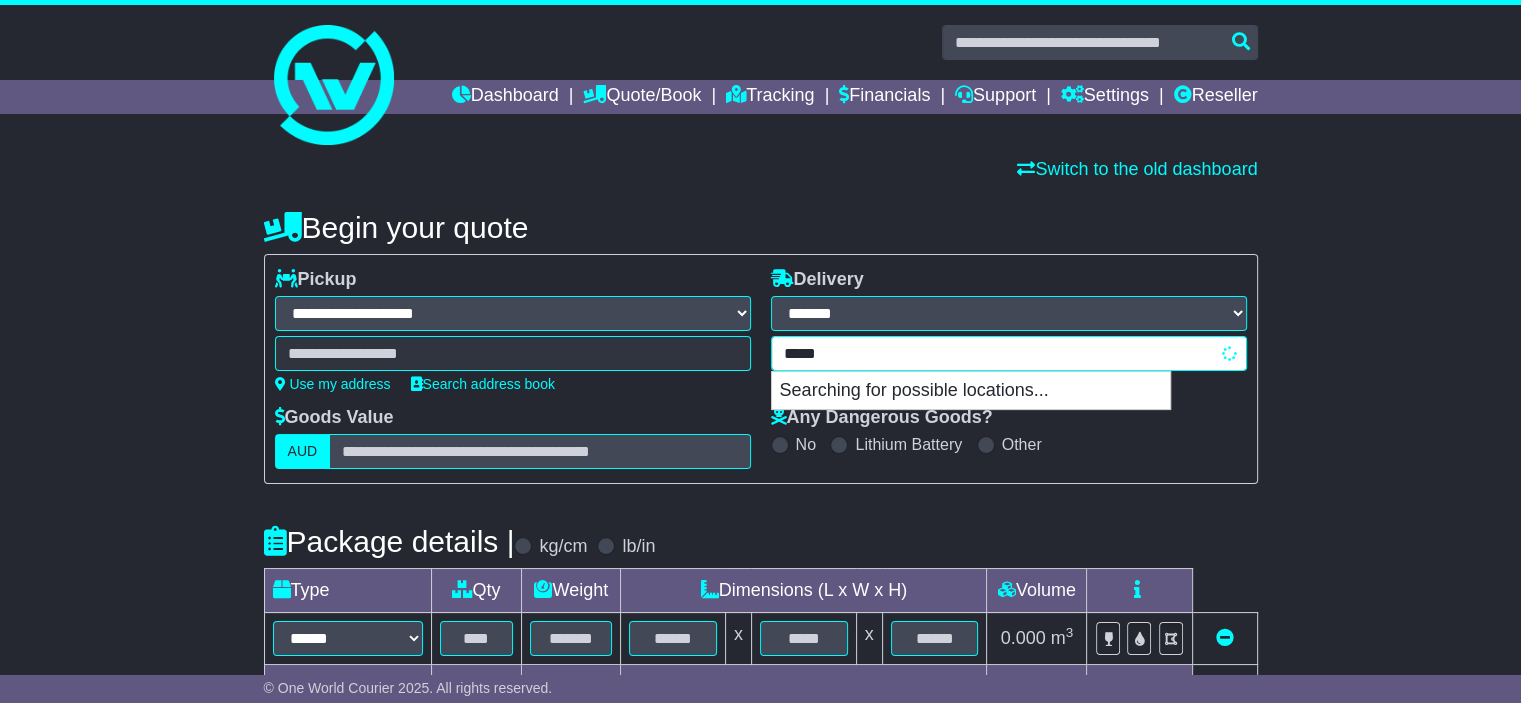 type on "**********" 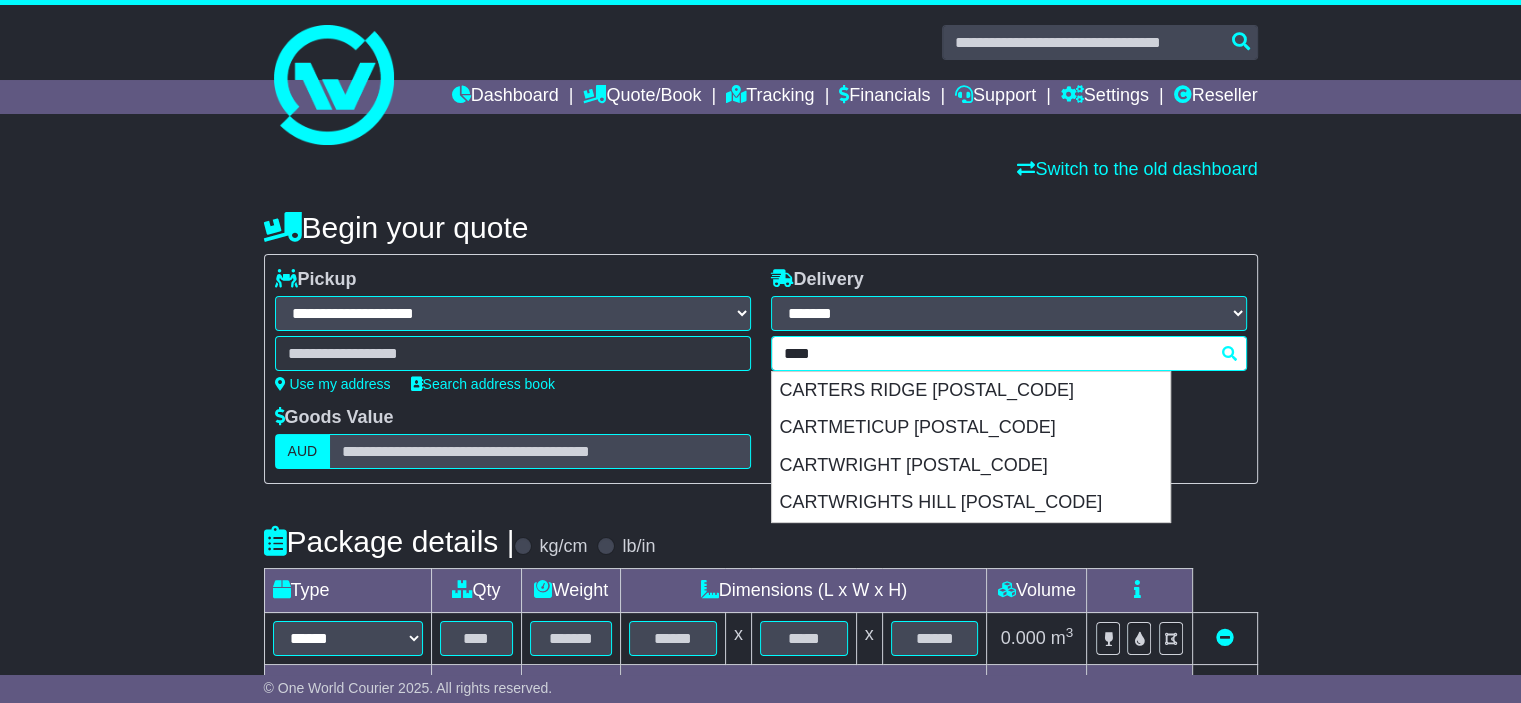 type 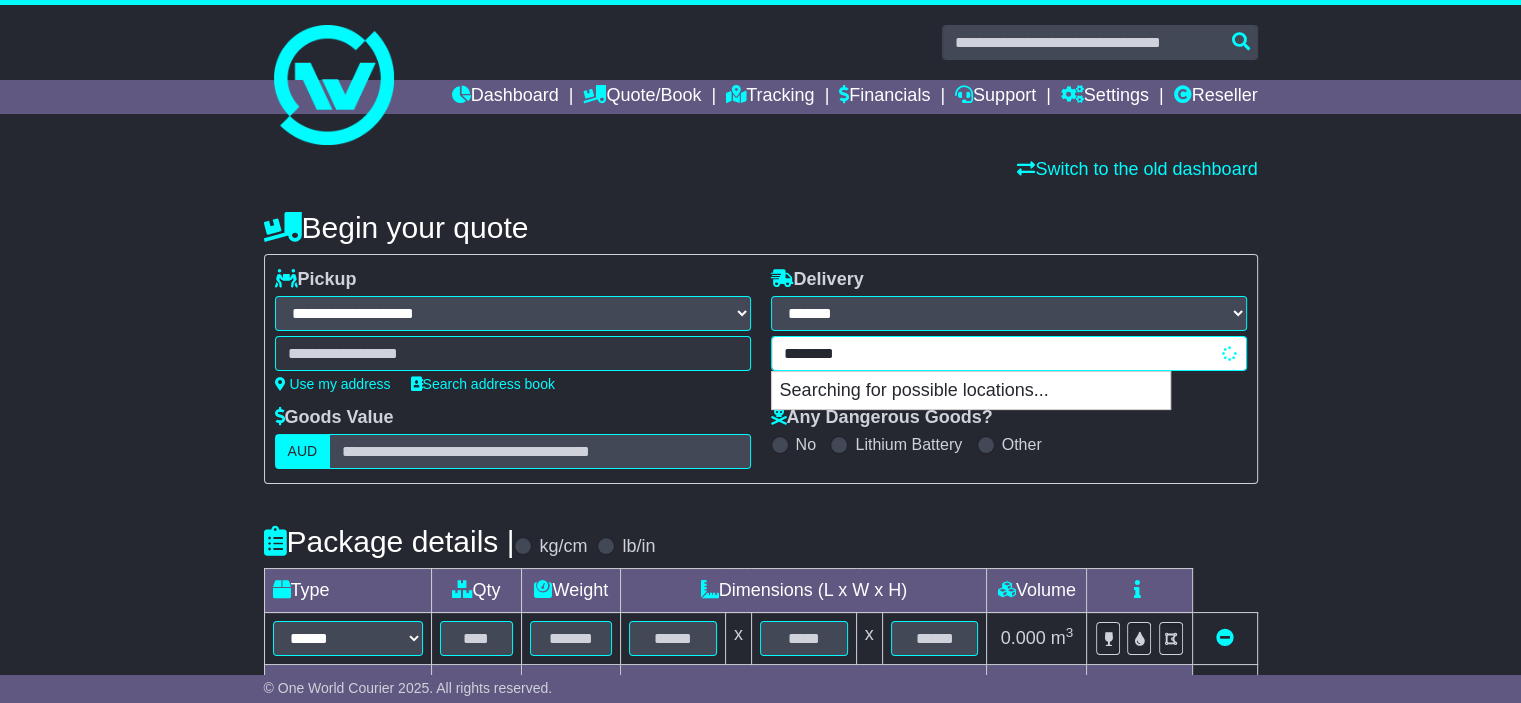 type on "*********" 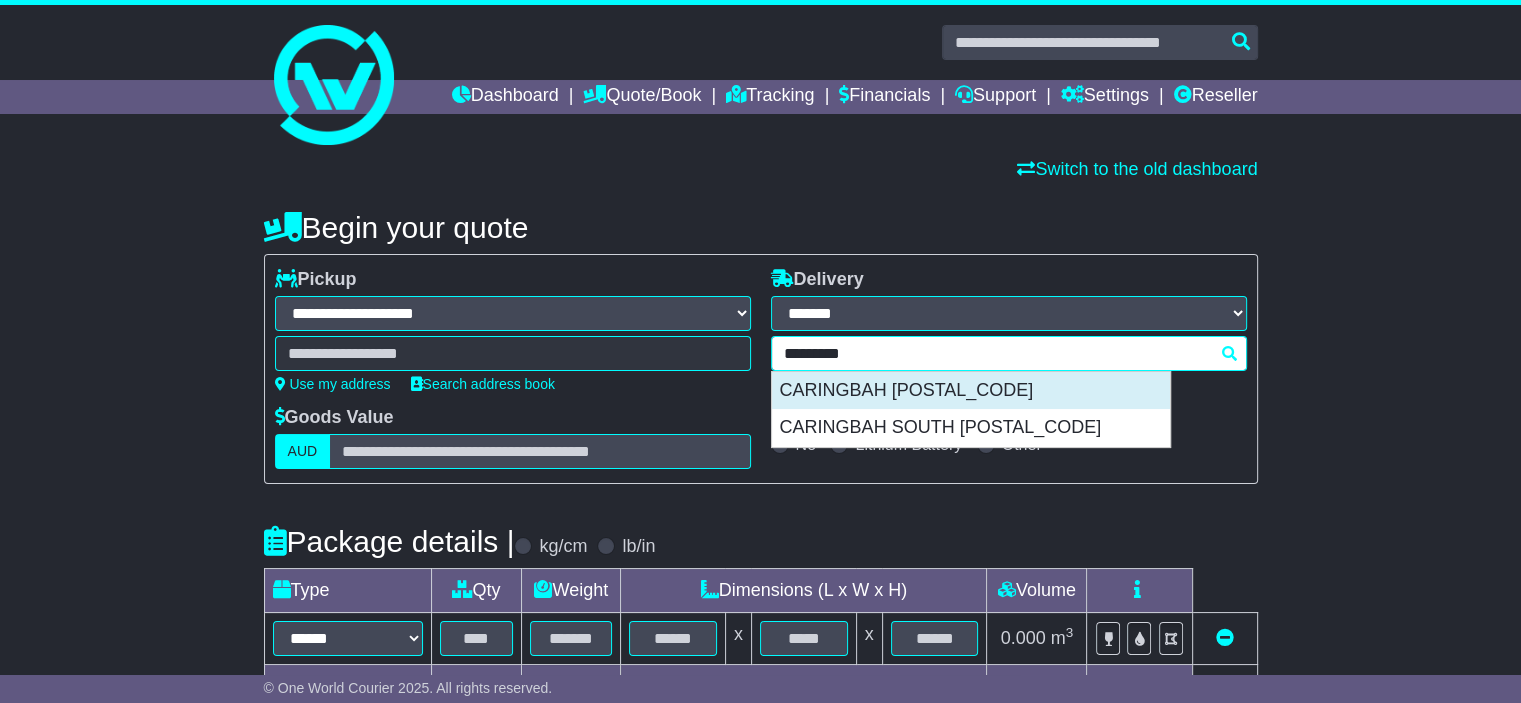 click on "CARINGBAH [POSTAL_CODE]" at bounding box center (971, 391) 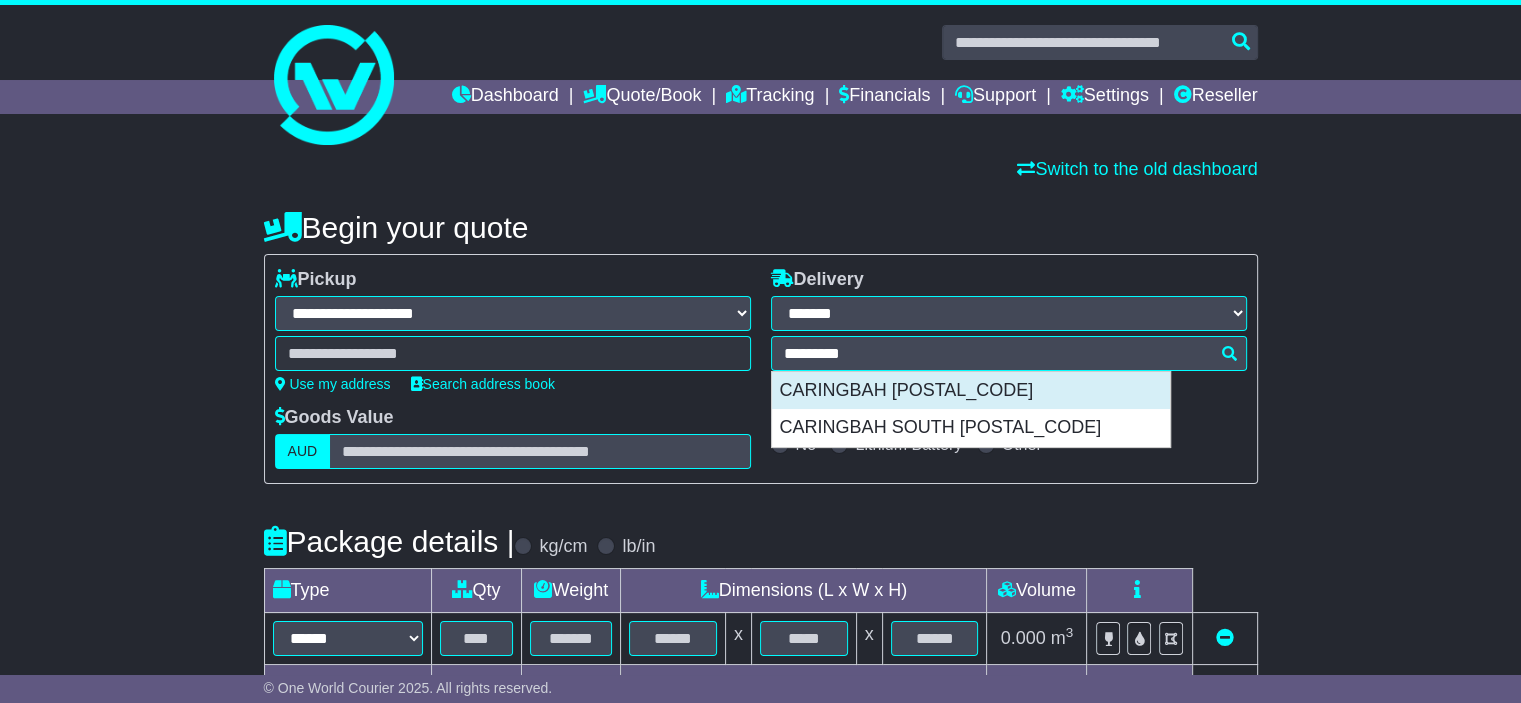 type on "**********" 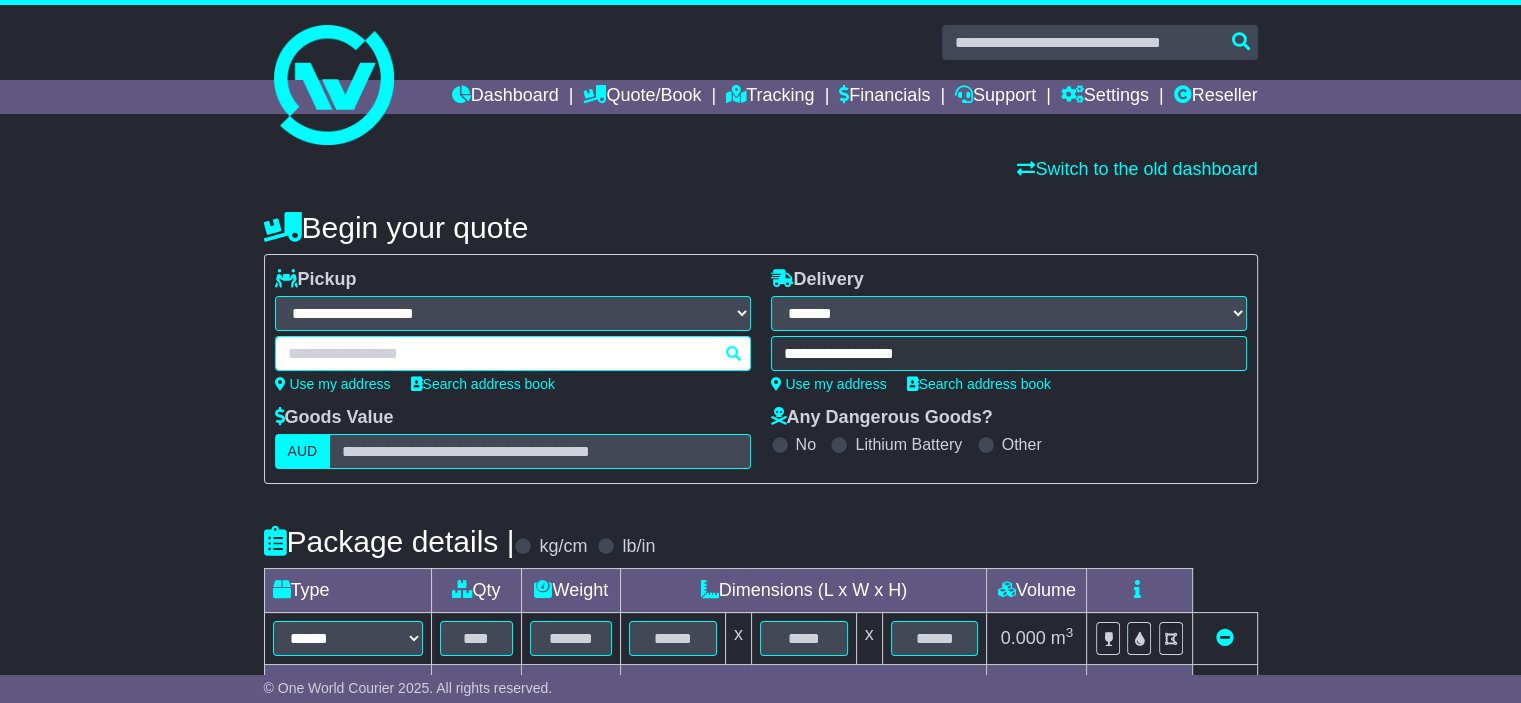 click at bounding box center (513, 353) 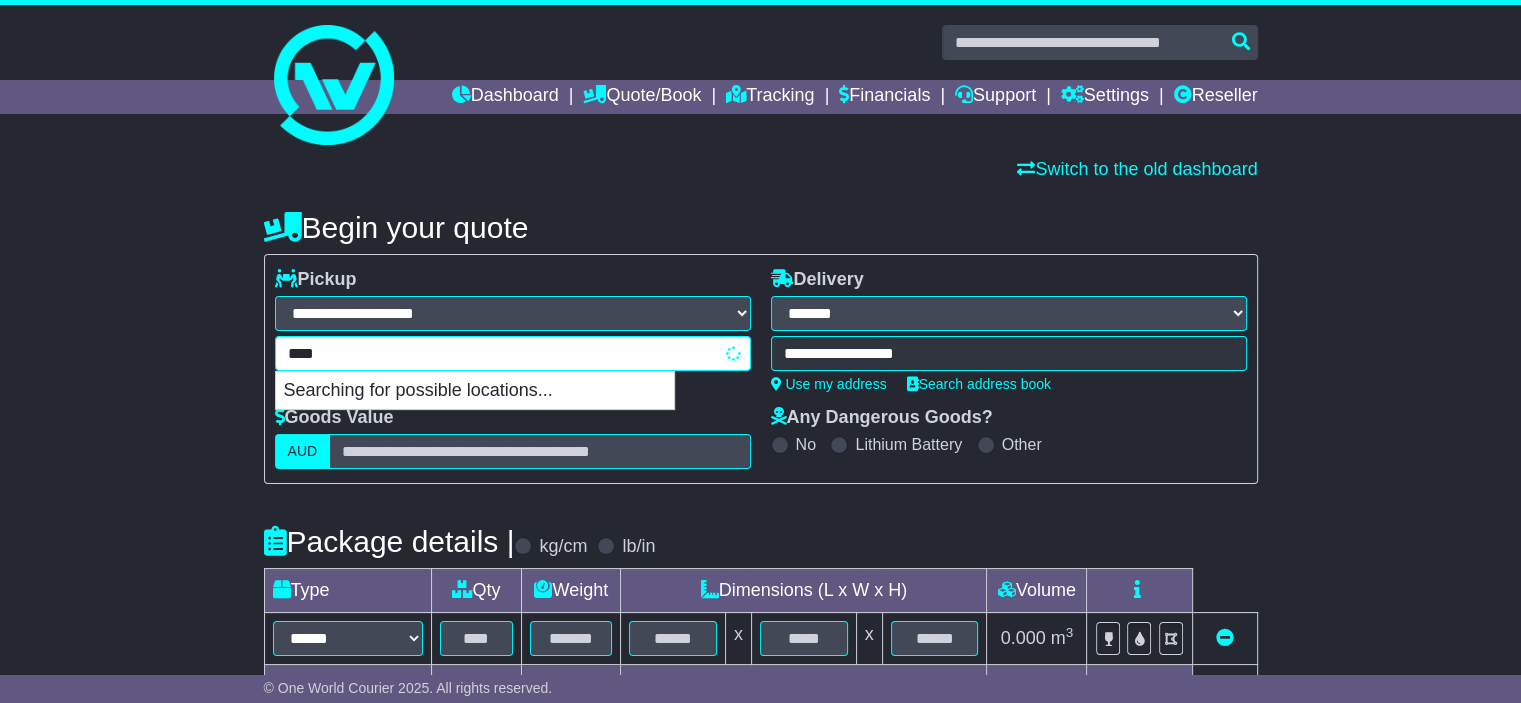 type on "*****" 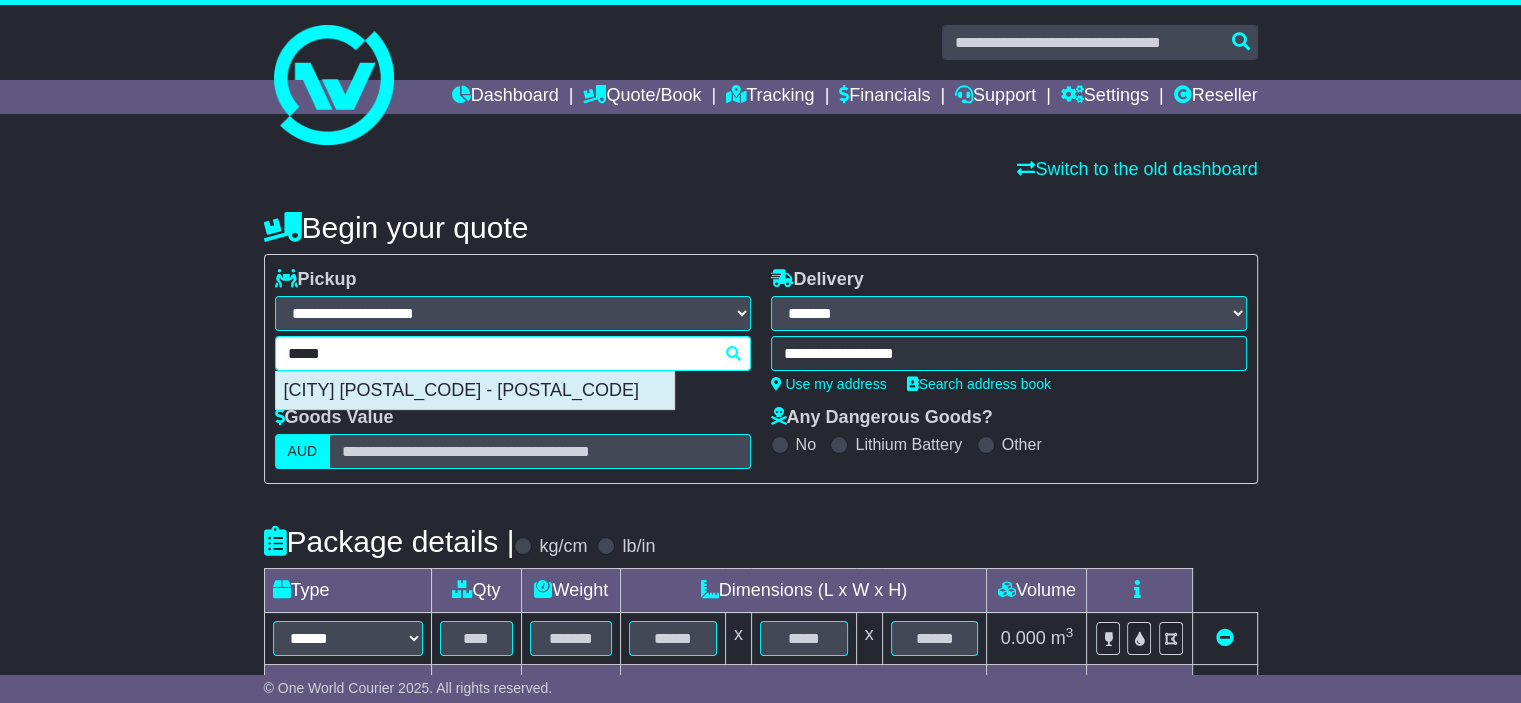 click on "[CITY] [POSTAL_CODE] - [POSTAL_CODE]" at bounding box center [475, 391] 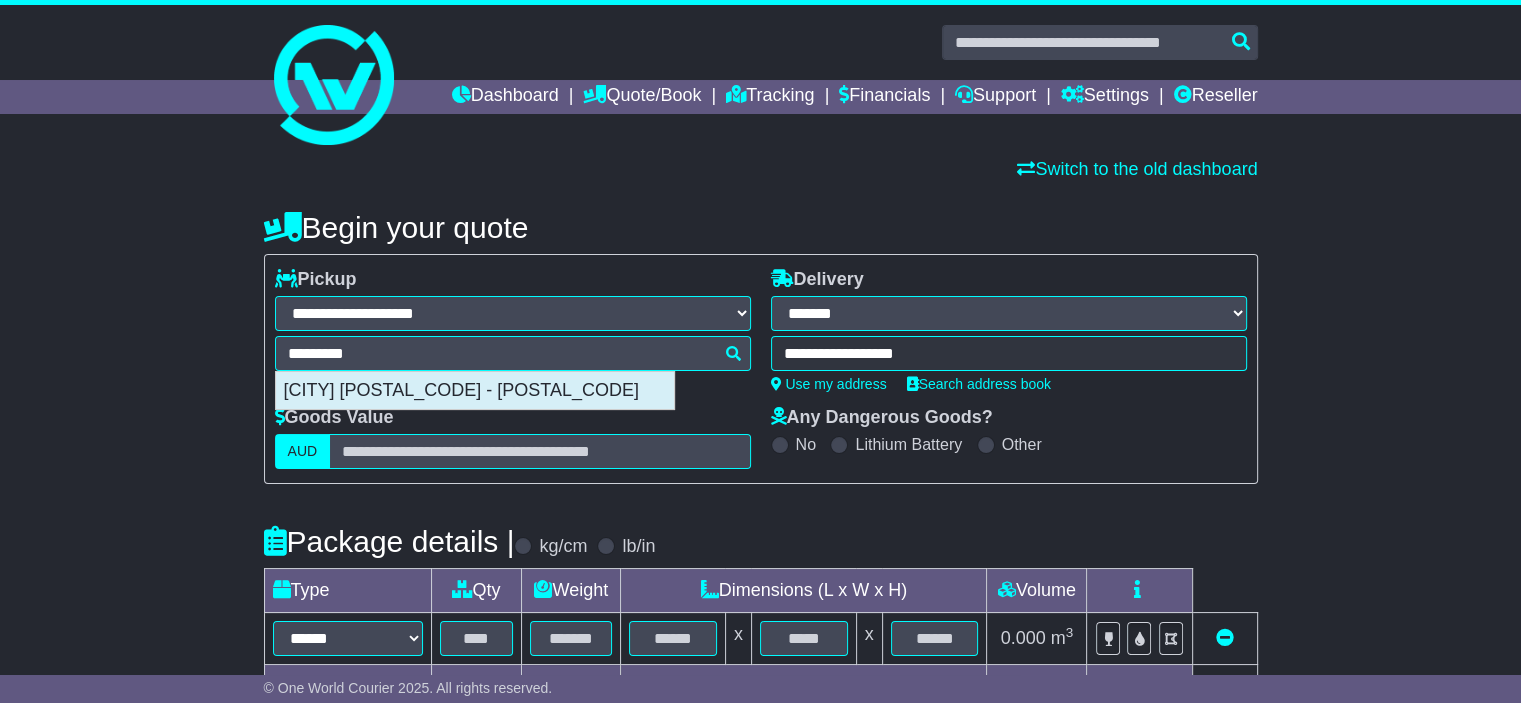 type on "**********" 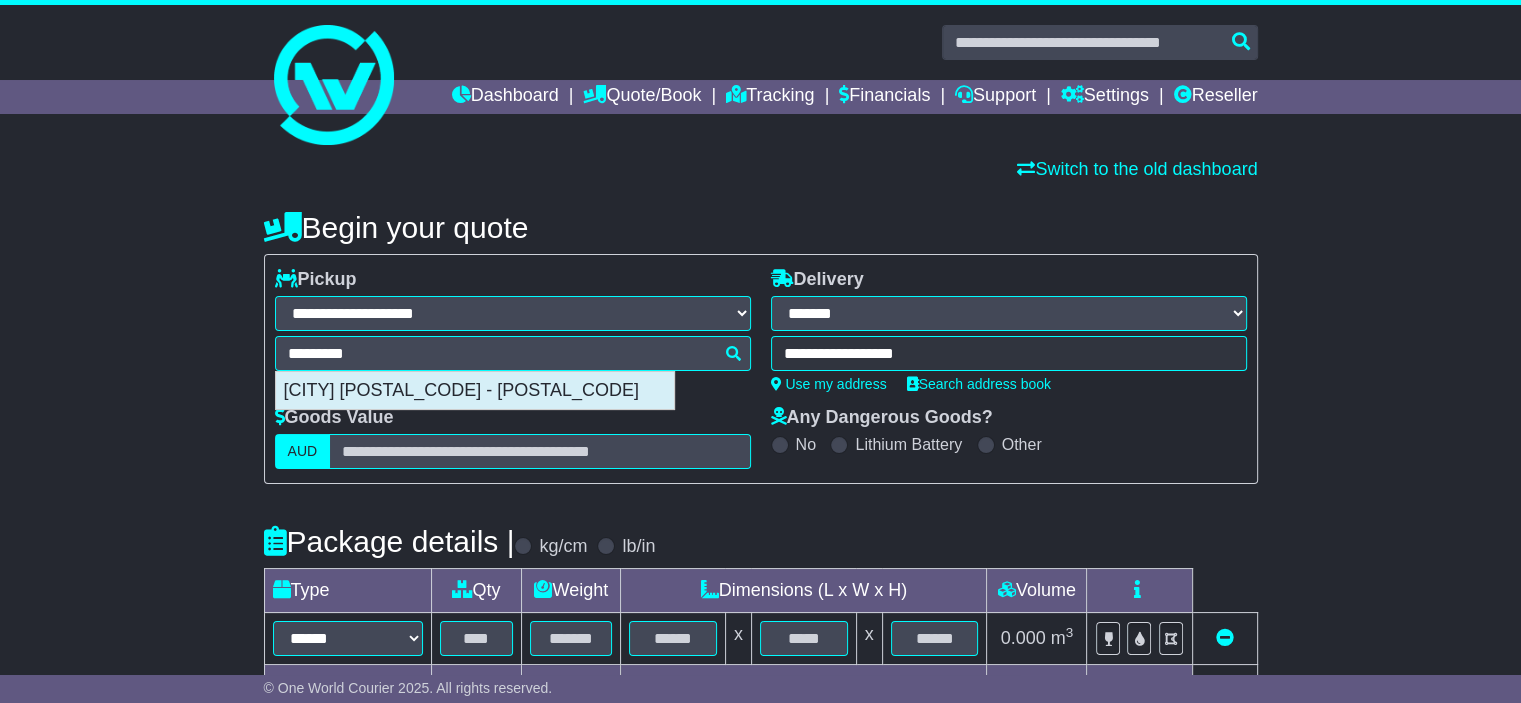 select on "*****" 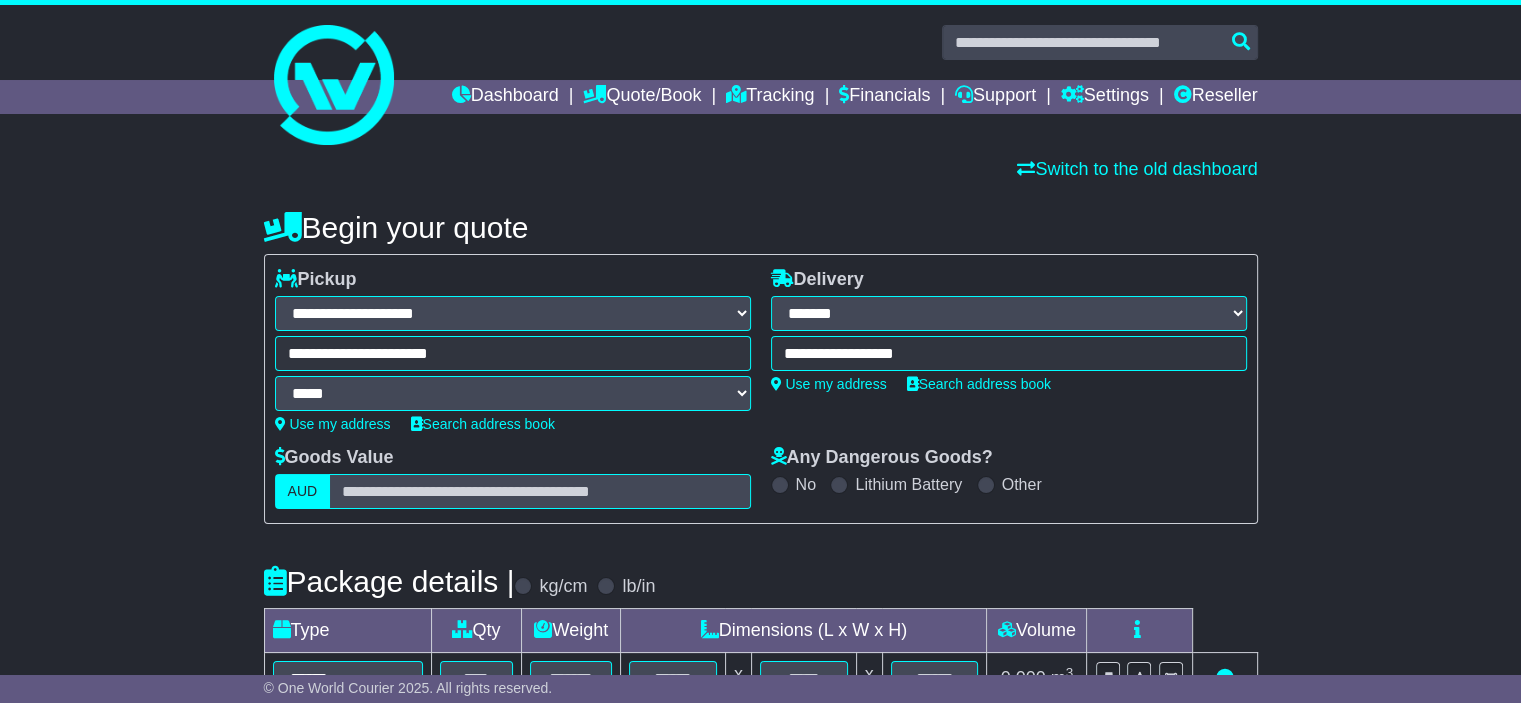 type on "**********" 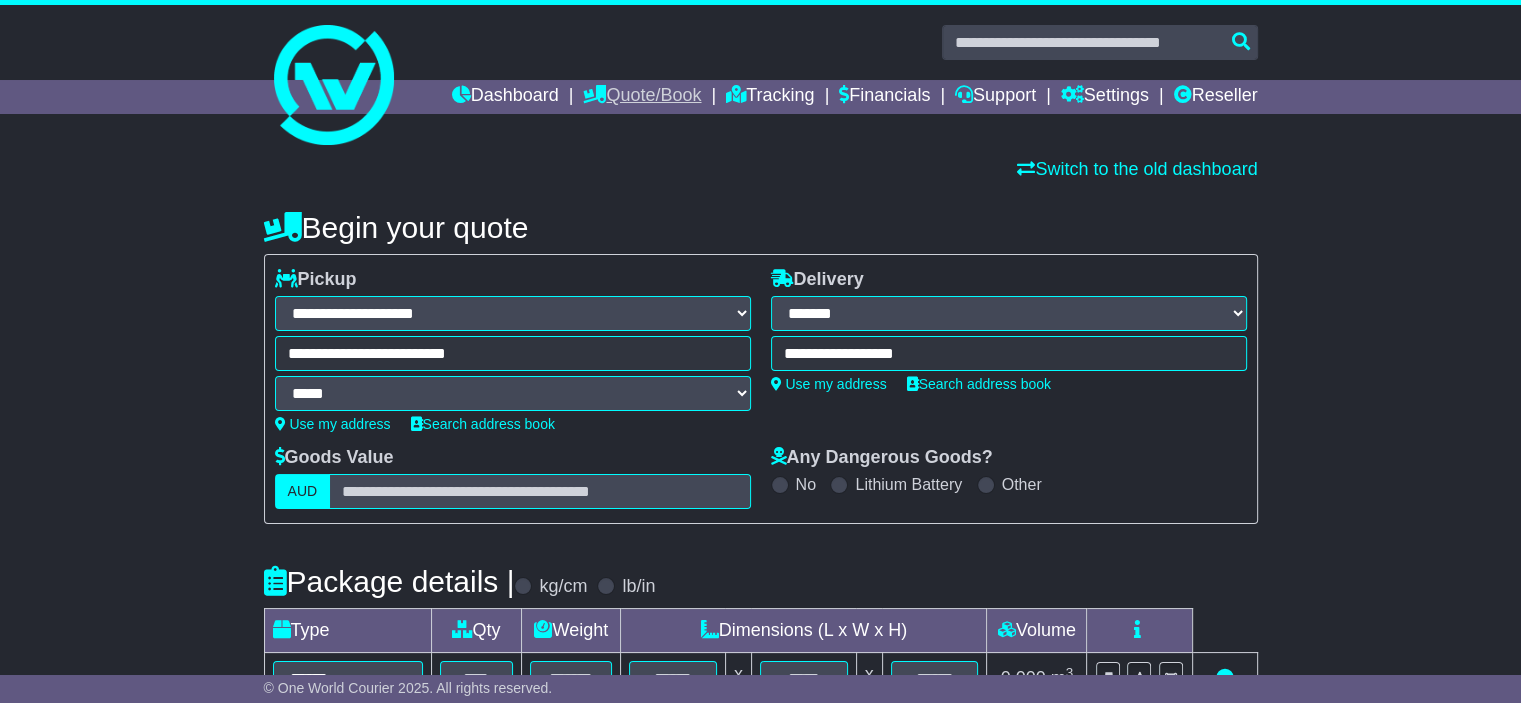 click on "Quote/Book" at bounding box center [642, 97] 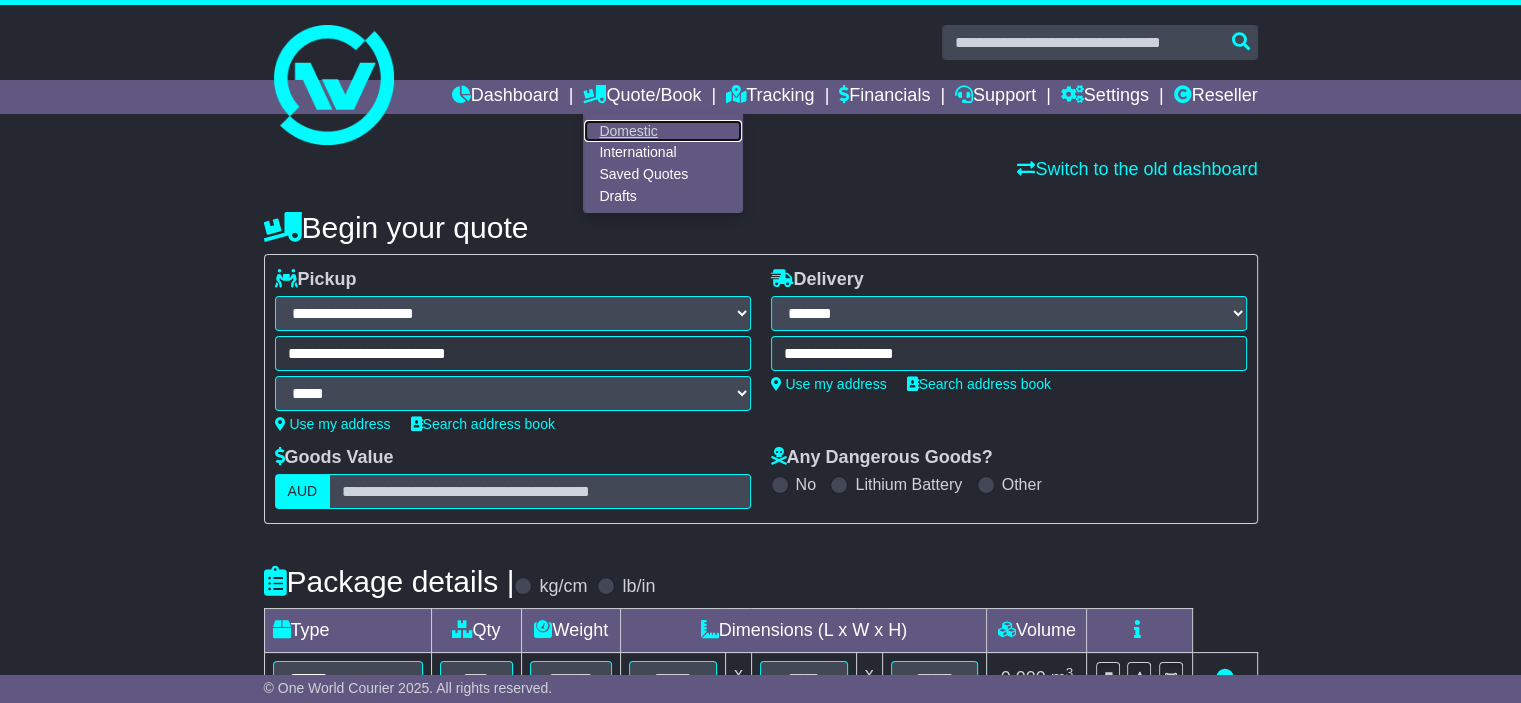 click on "Domestic" at bounding box center [663, 131] 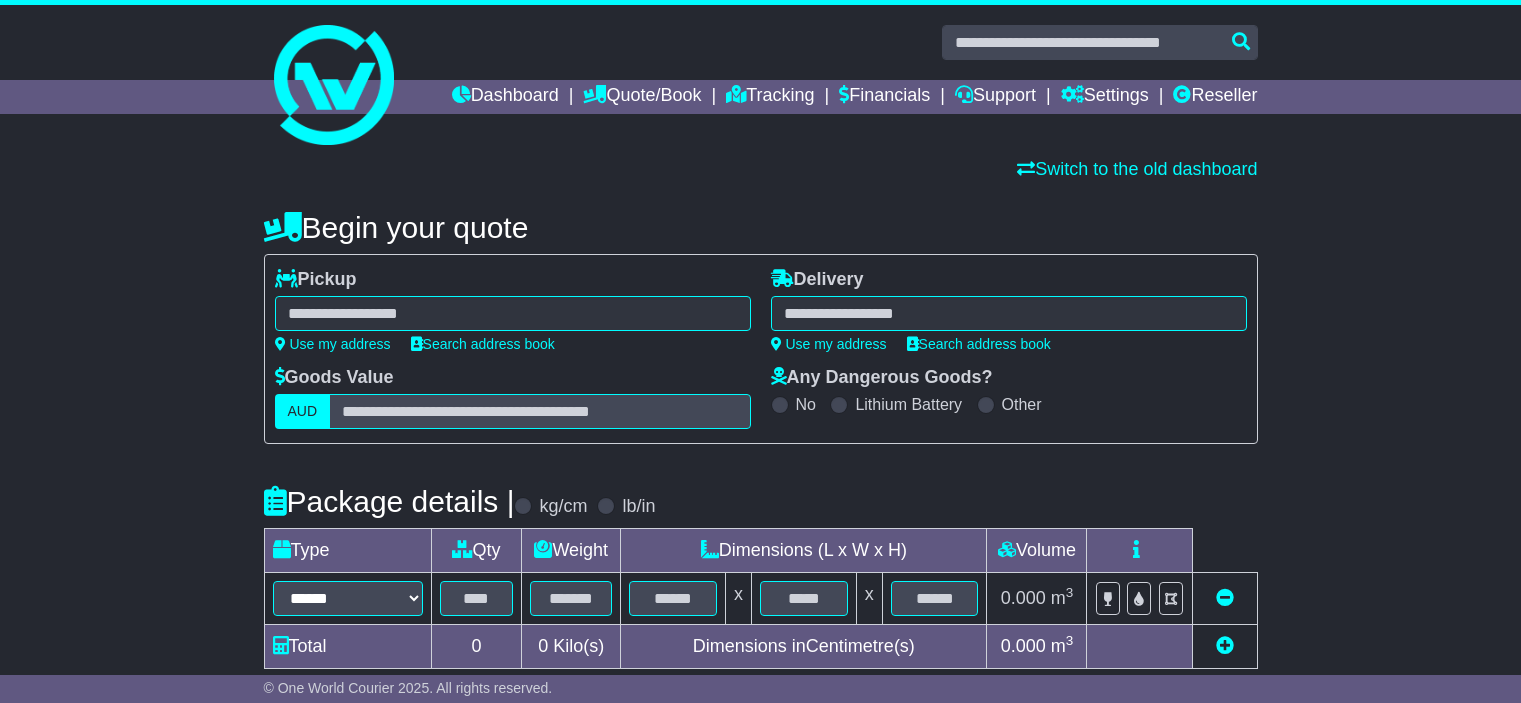 scroll, scrollTop: 0, scrollLeft: 0, axis: both 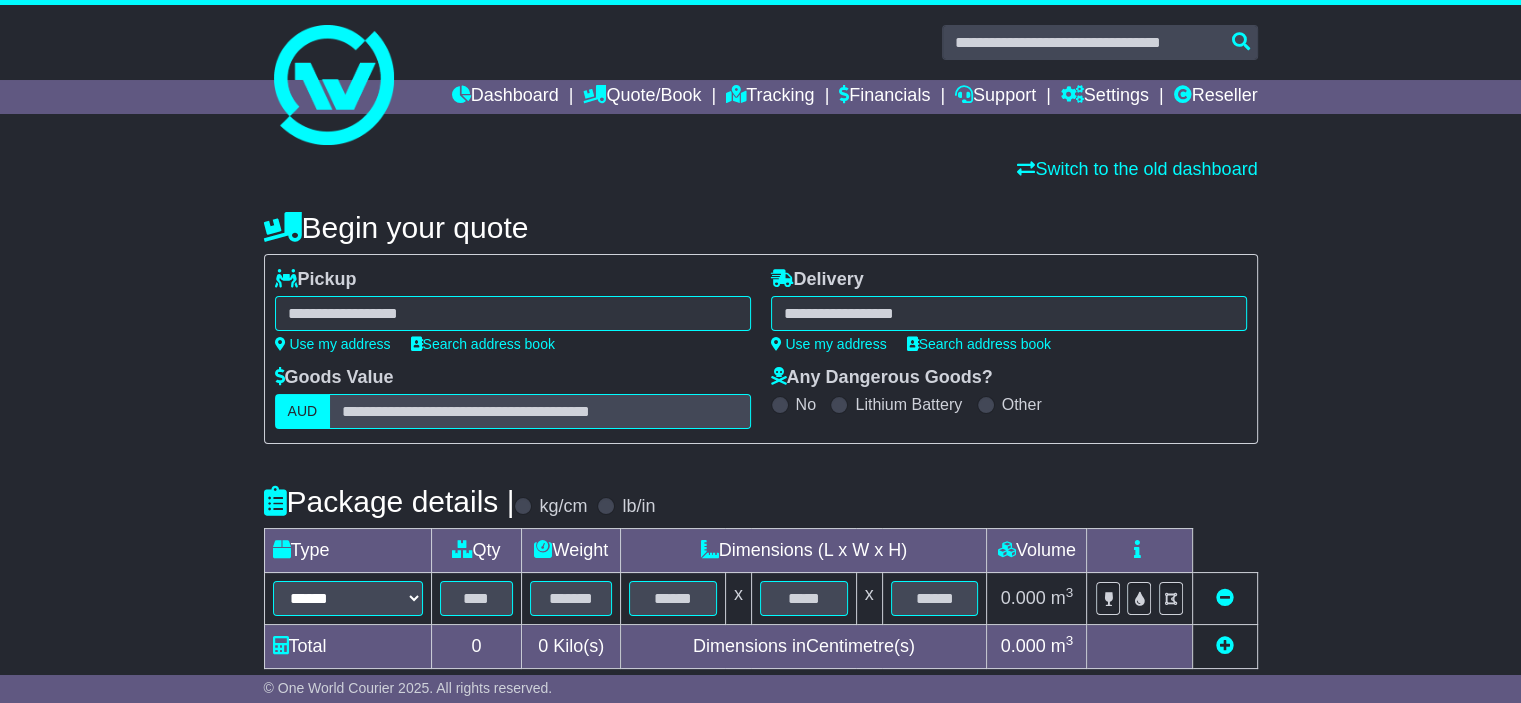 drag, startPoint x: 0, startPoint y: 0, endPoint x: 436, endPoint y: 315, distance: 537.8857 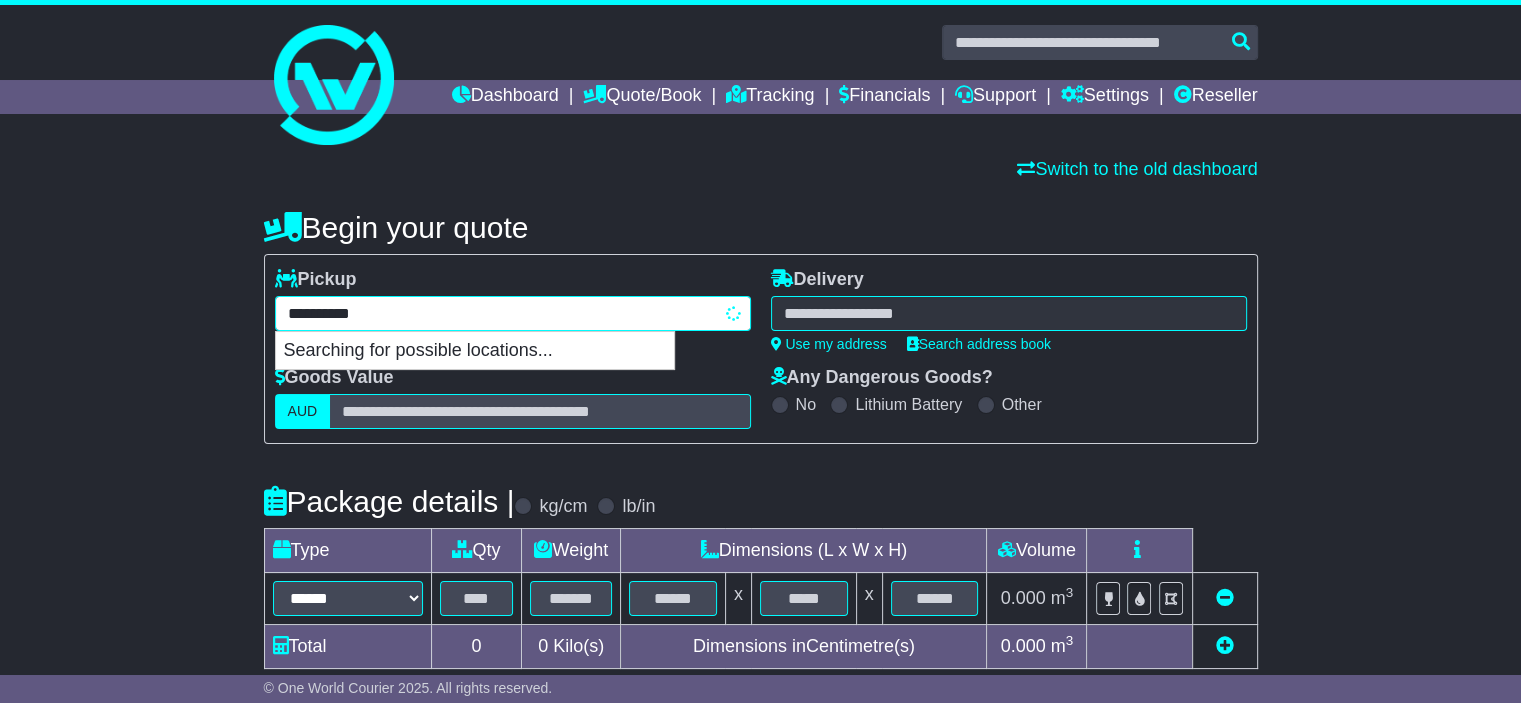 type on "**********" 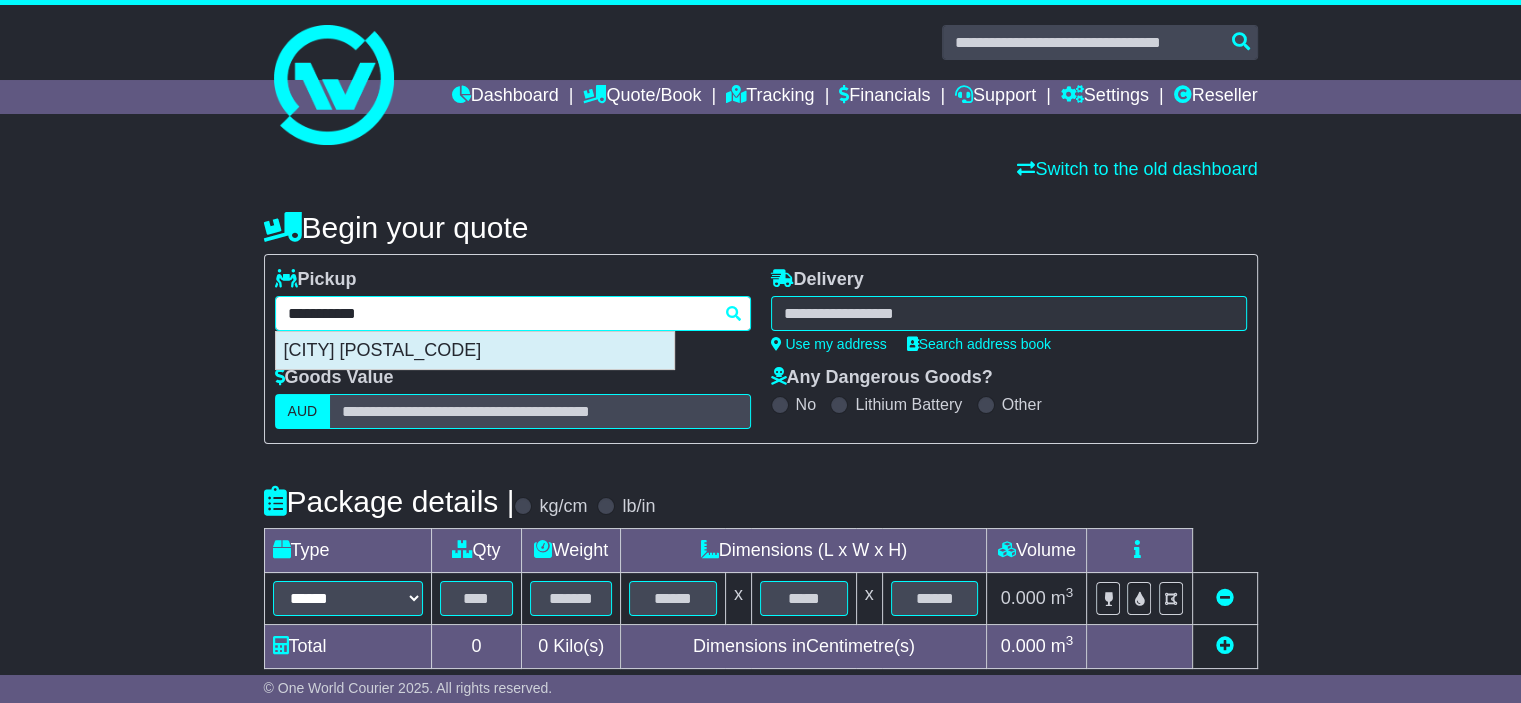 click on "BANKSMEADOW 2019" at bounding box center (475, 351) 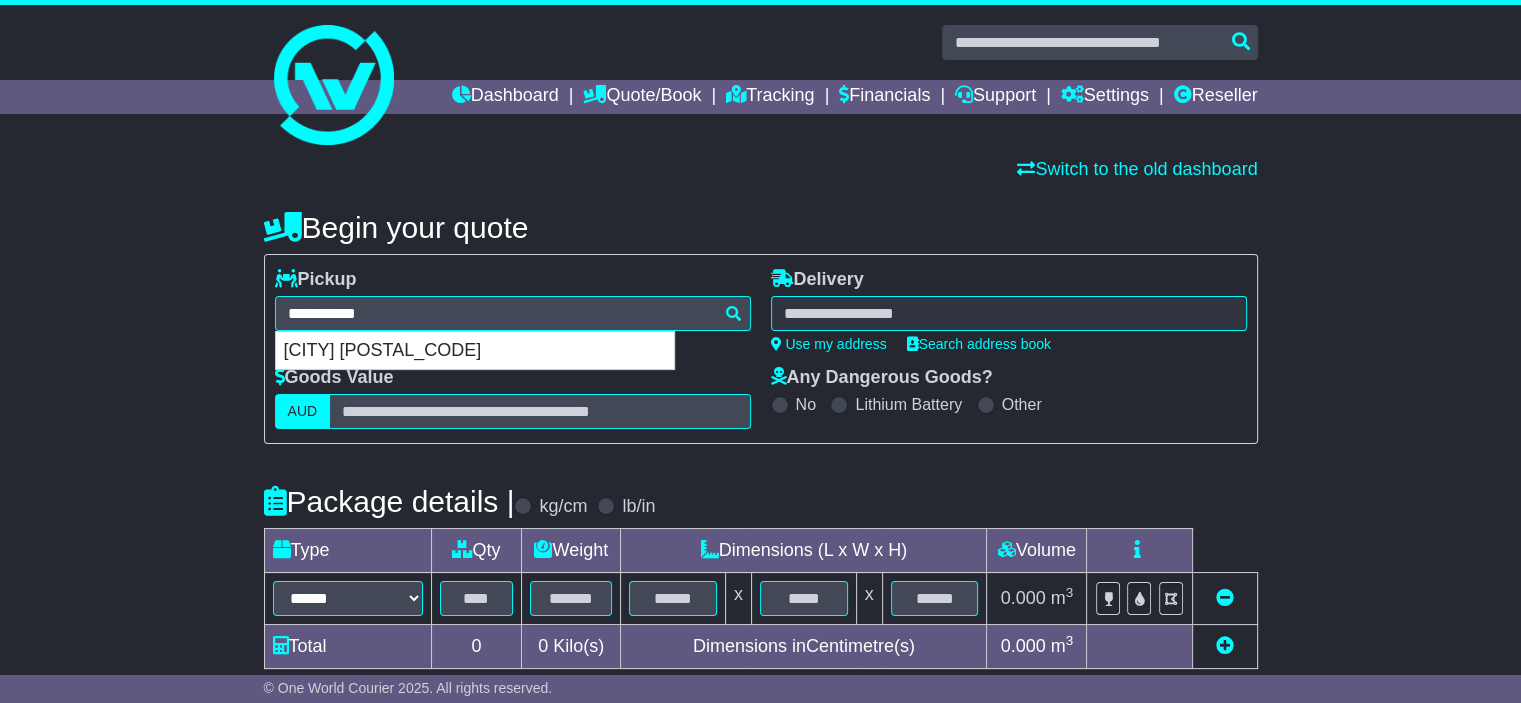 type on "**********" 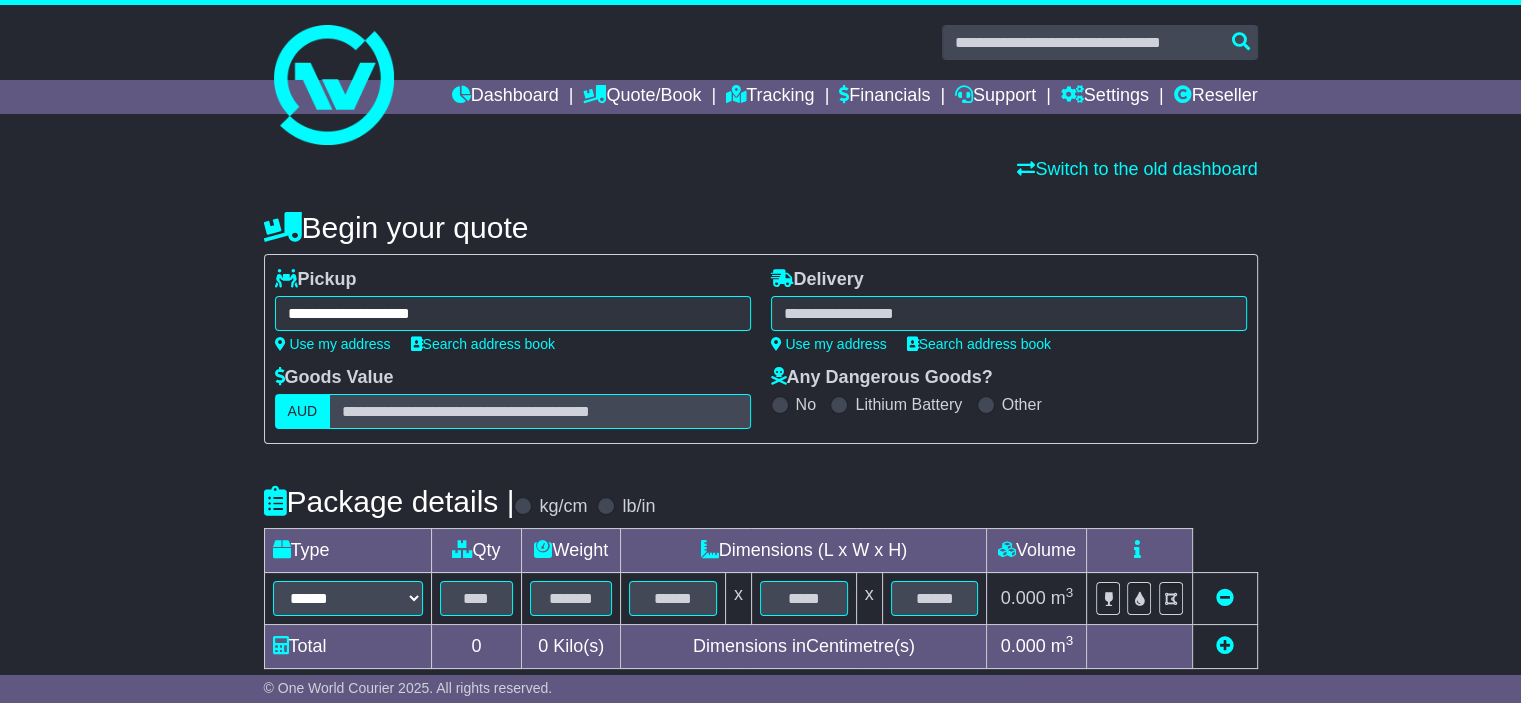click at bounding box center (1009, 313) 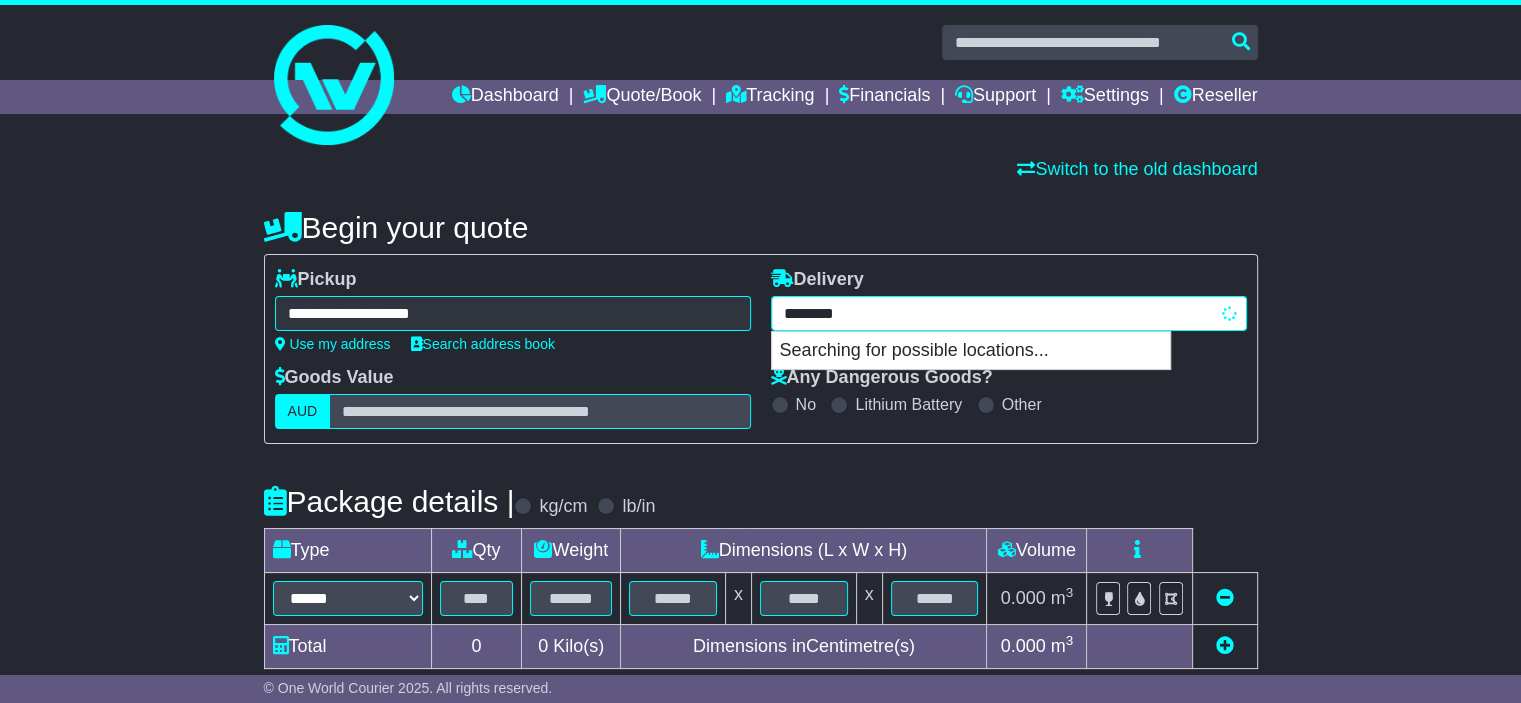 type on "*********" 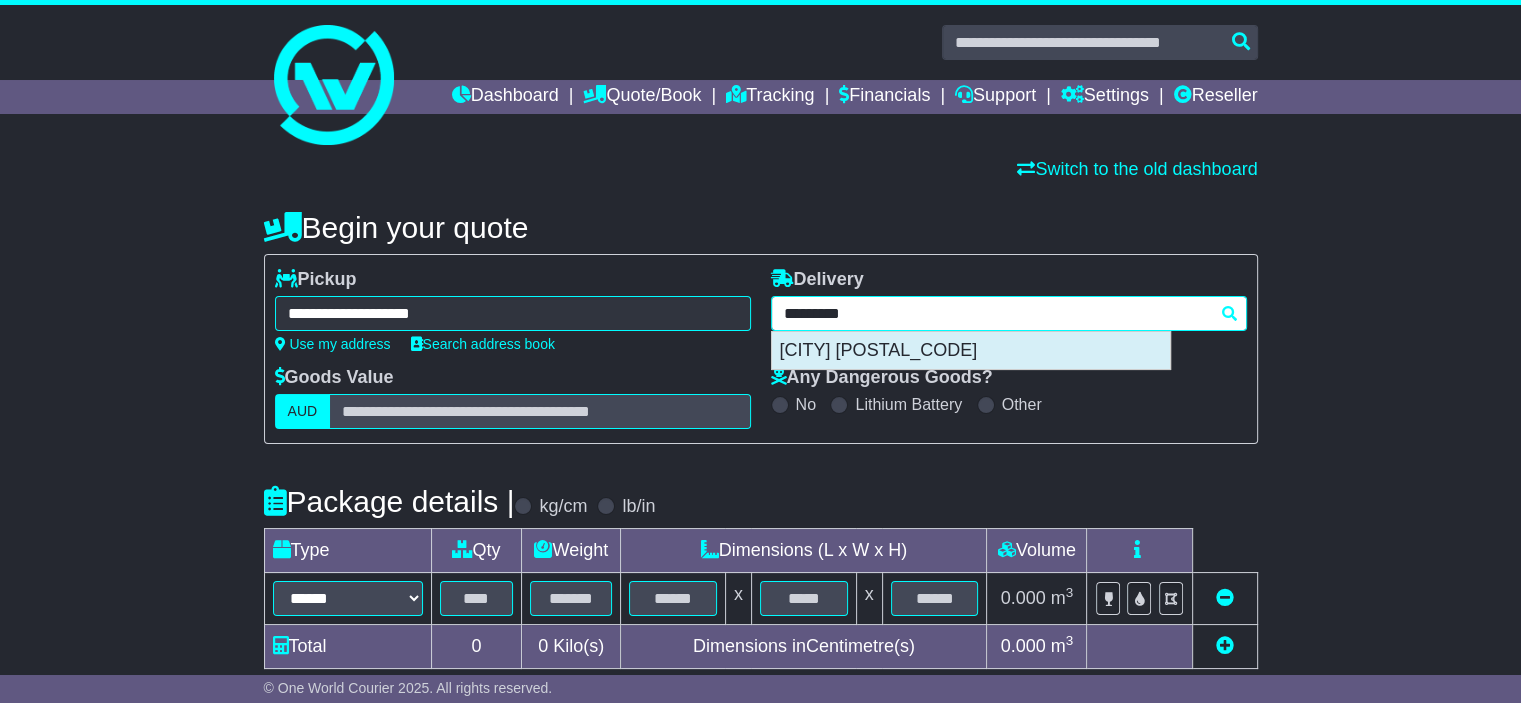 click on "SHORTLAND 2307" at bounding box center [971, 351] 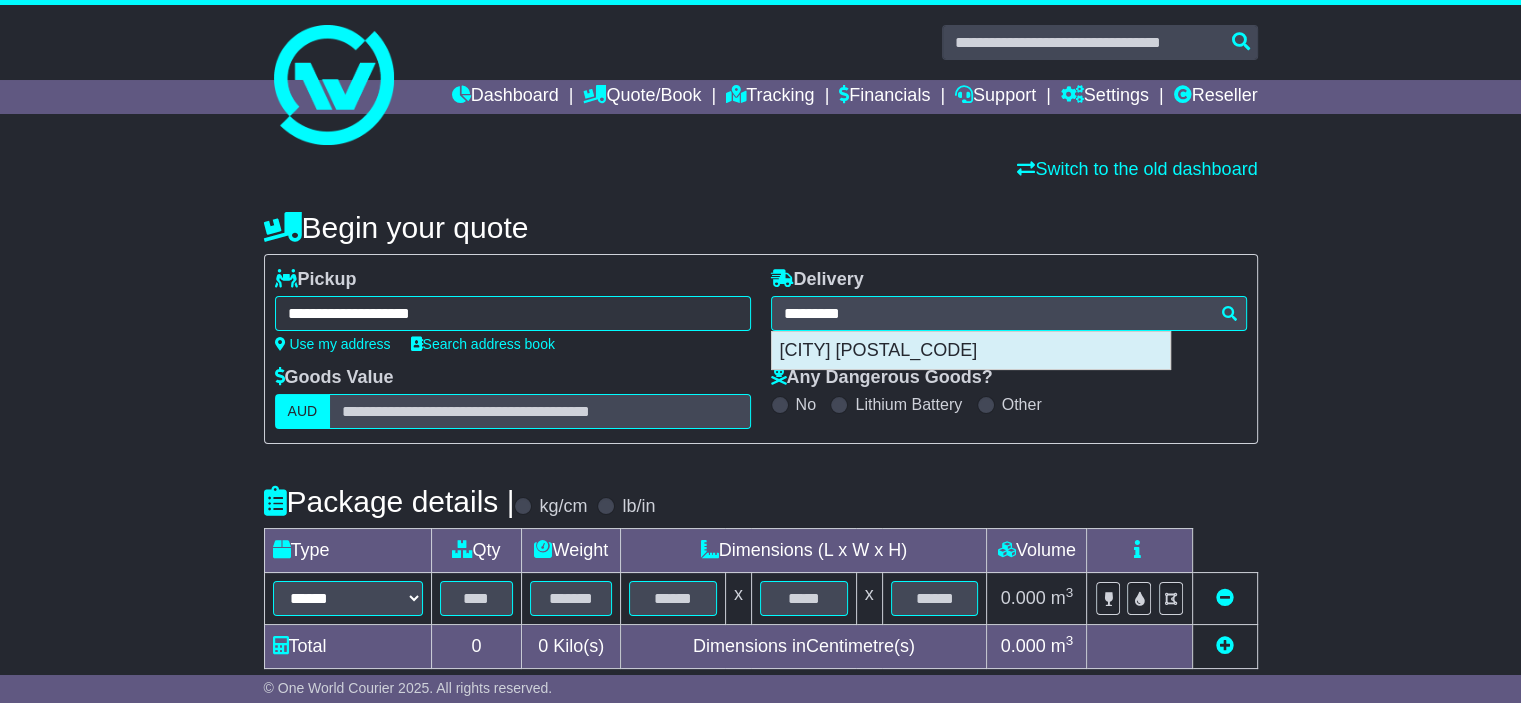 type on "**********" 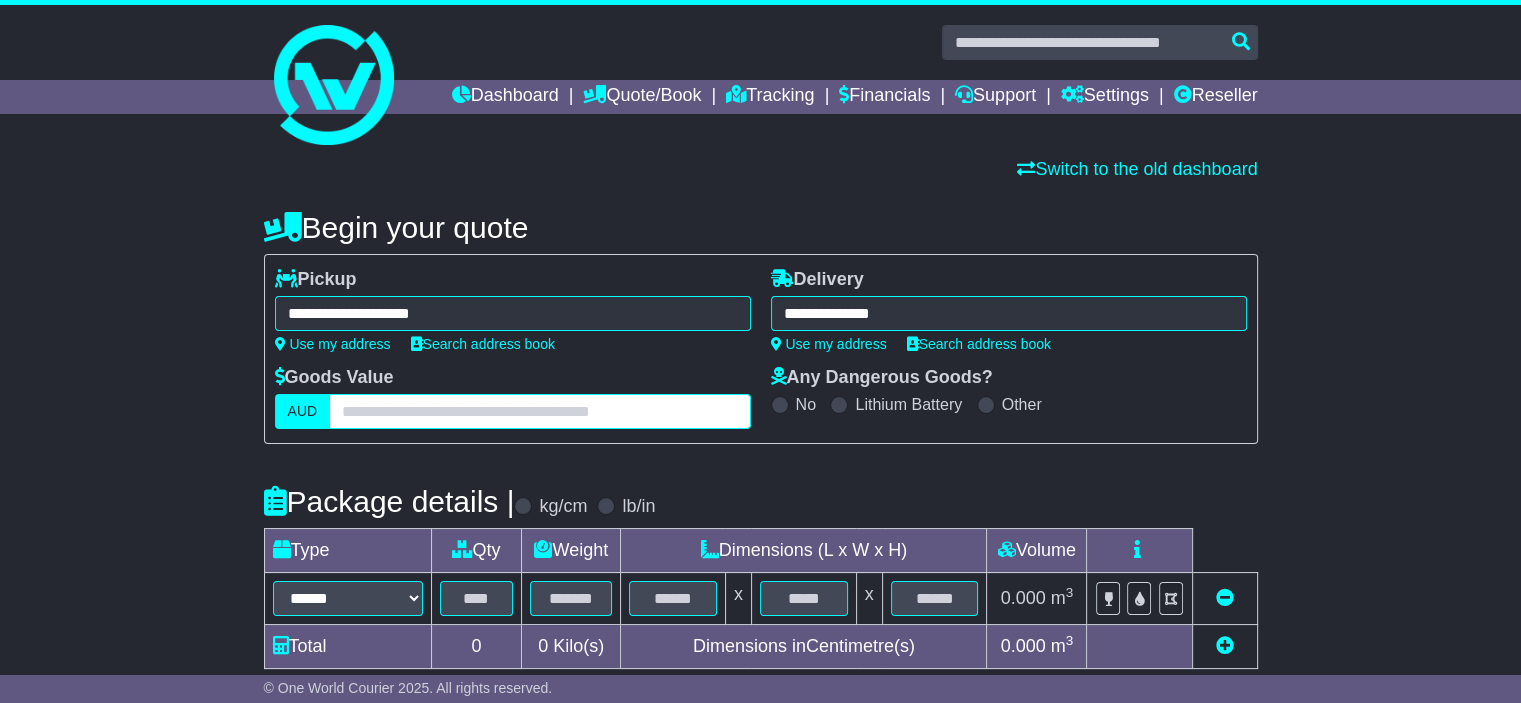 click at bounding box center [539, 411] 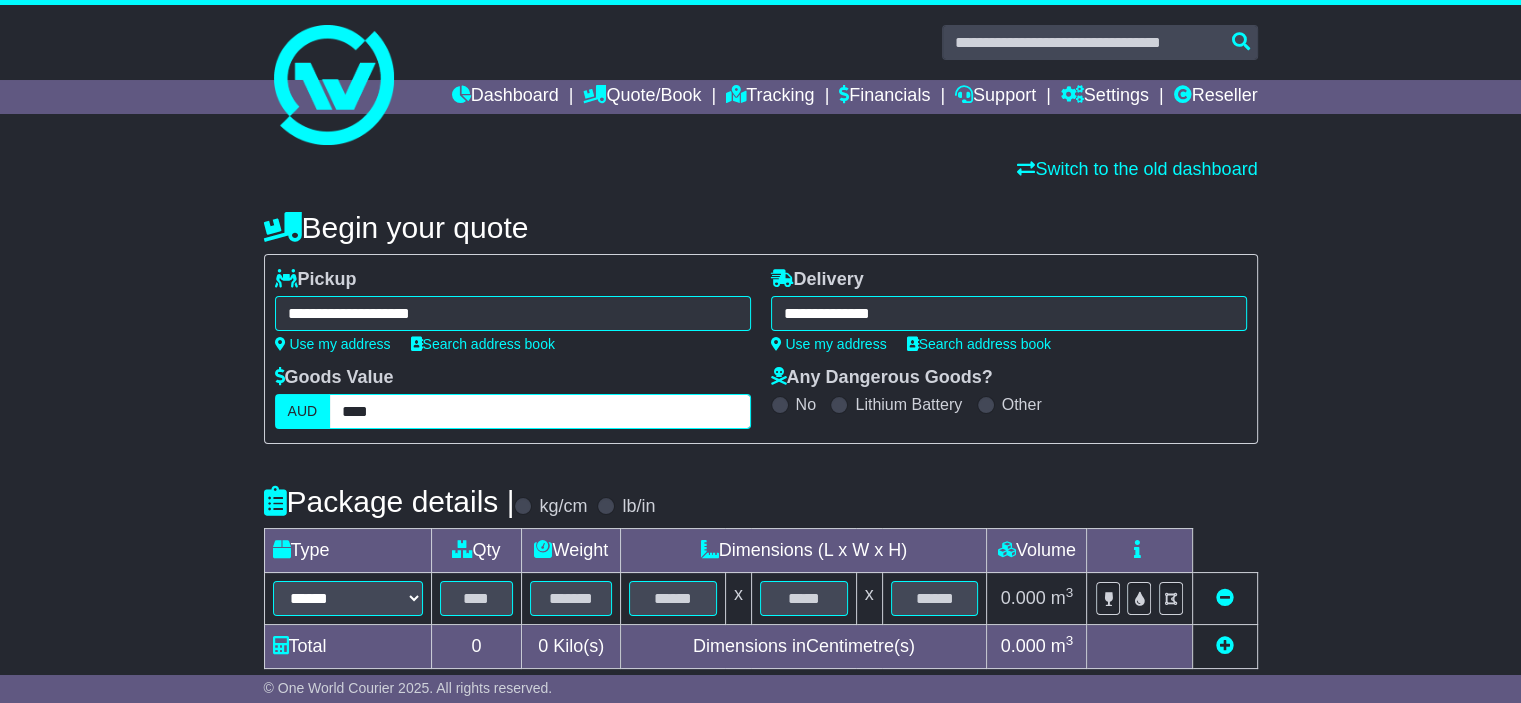 type on "*****" 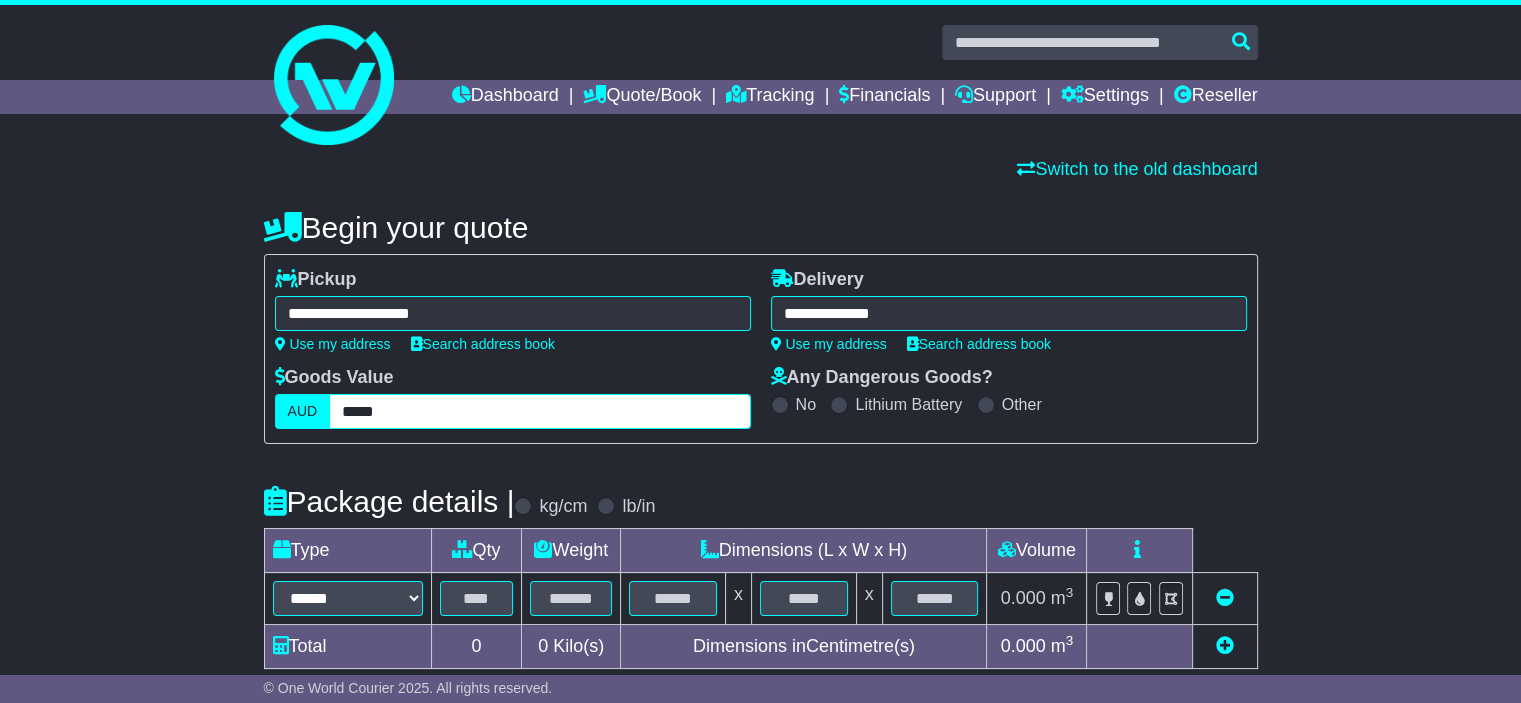 scroll, scrollTop: 200, scrollLeft: 0, axis: vertical 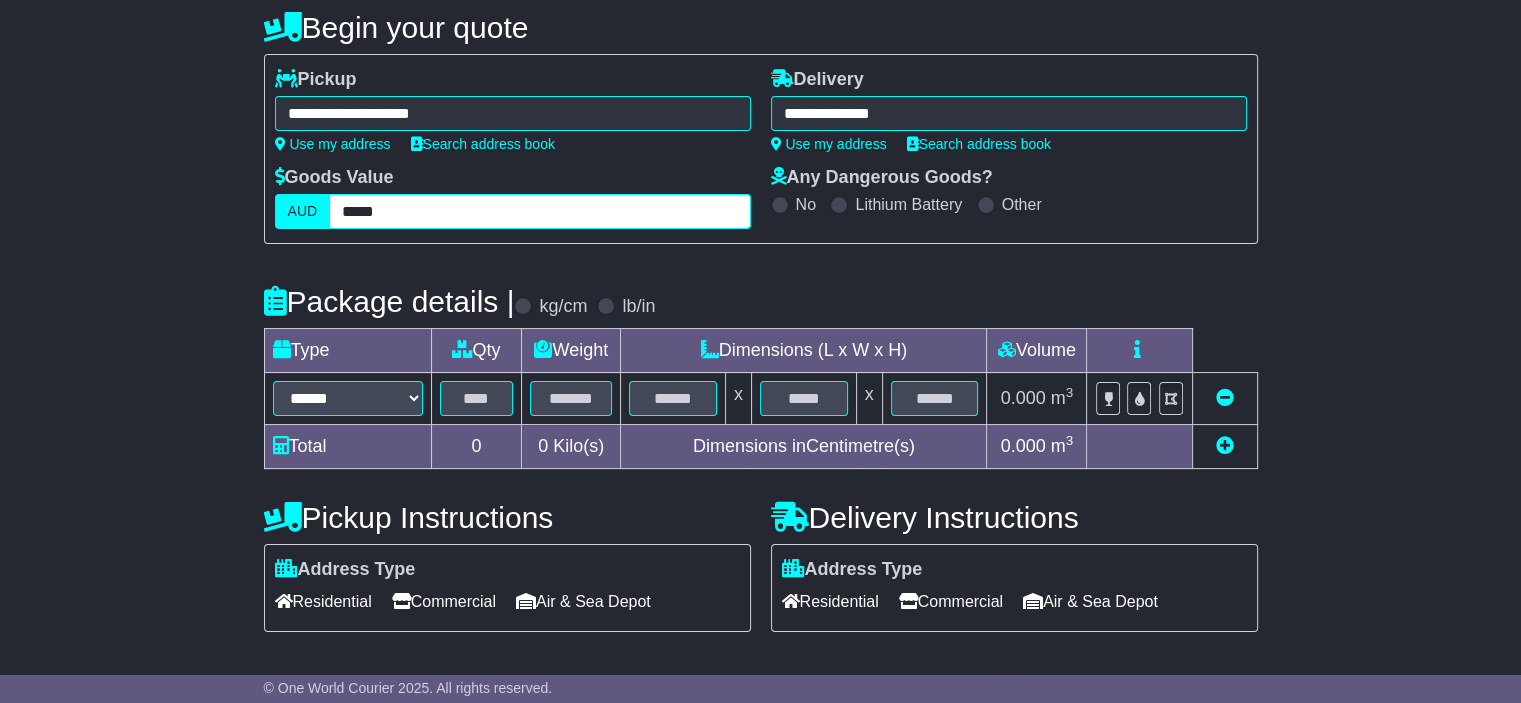 type on "**********" 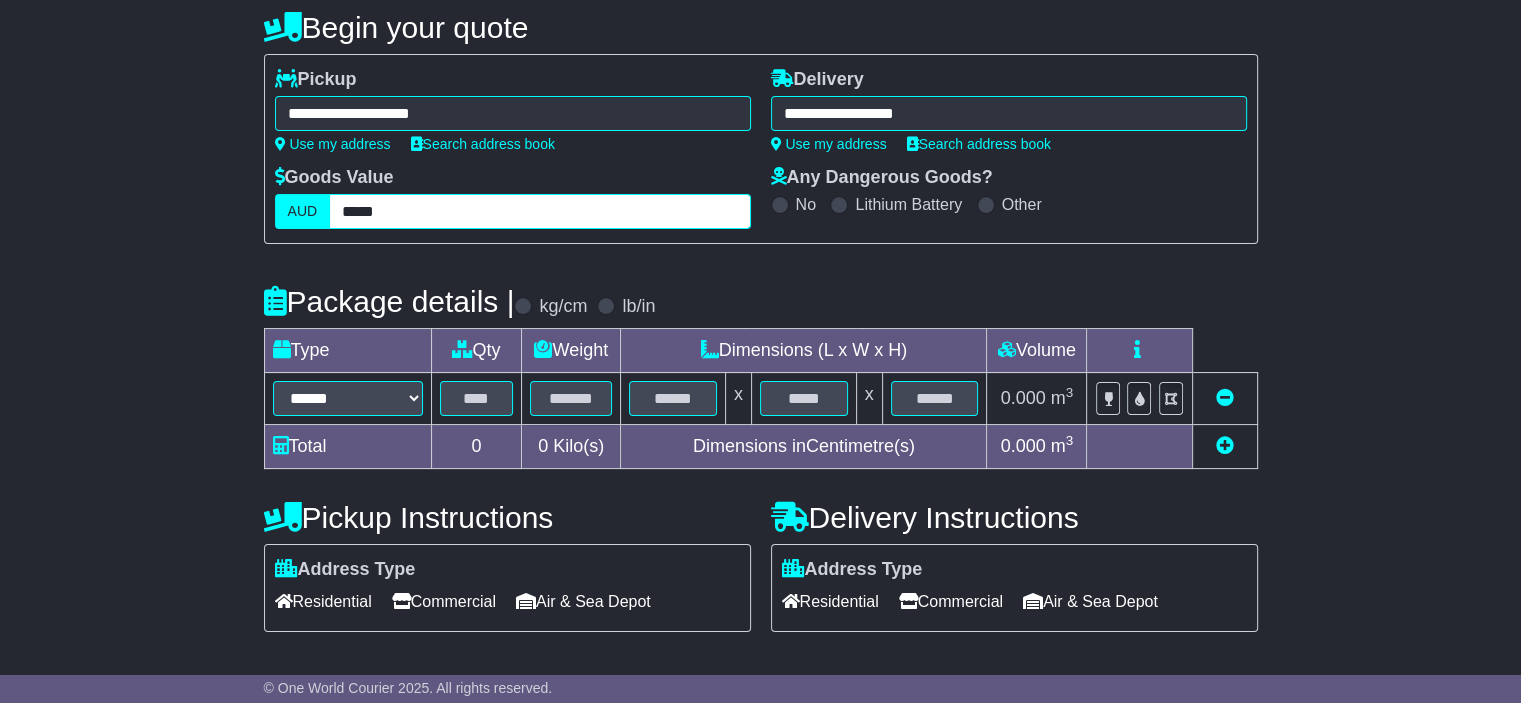 type on "*****" 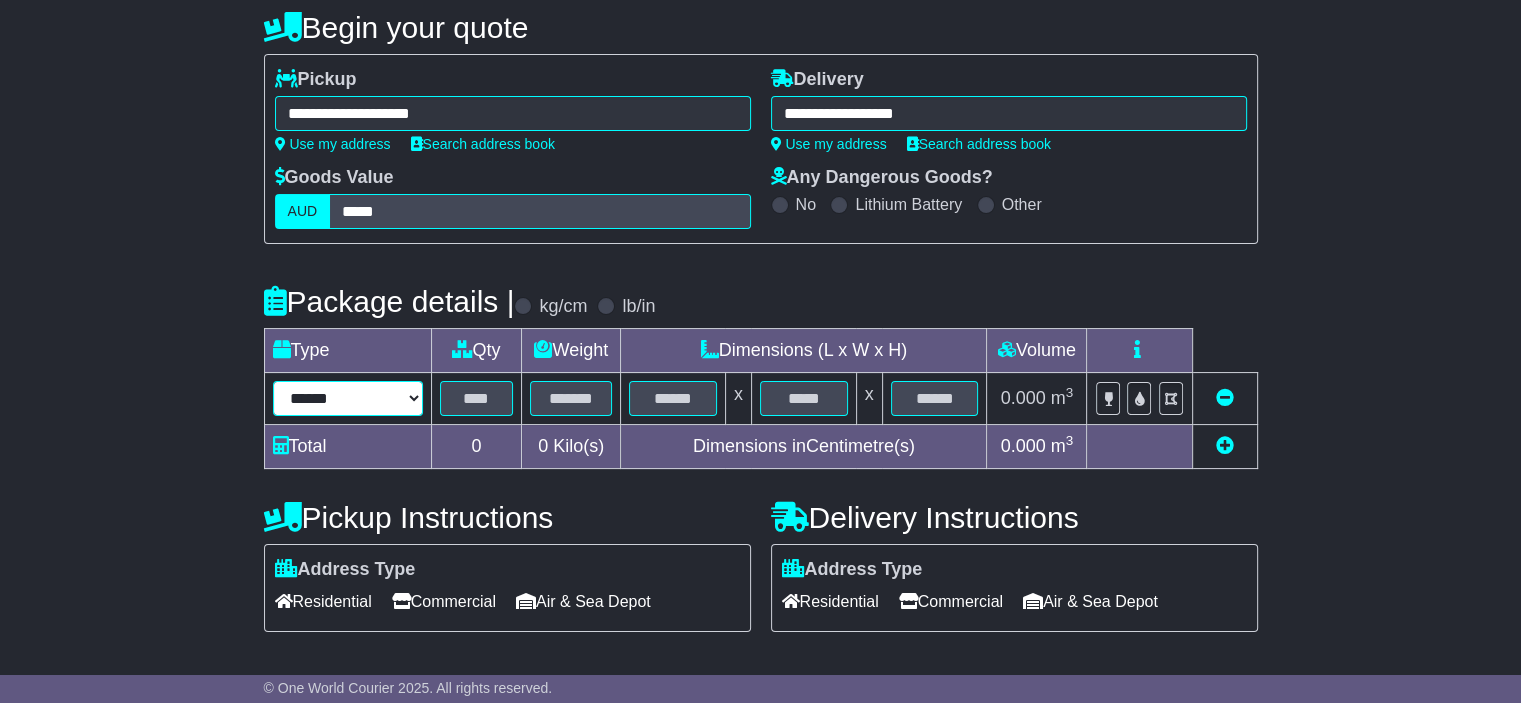 click on "****** ****** *** ******** ***** **** **** ****** *** *******" at bounding box center [348, 398] 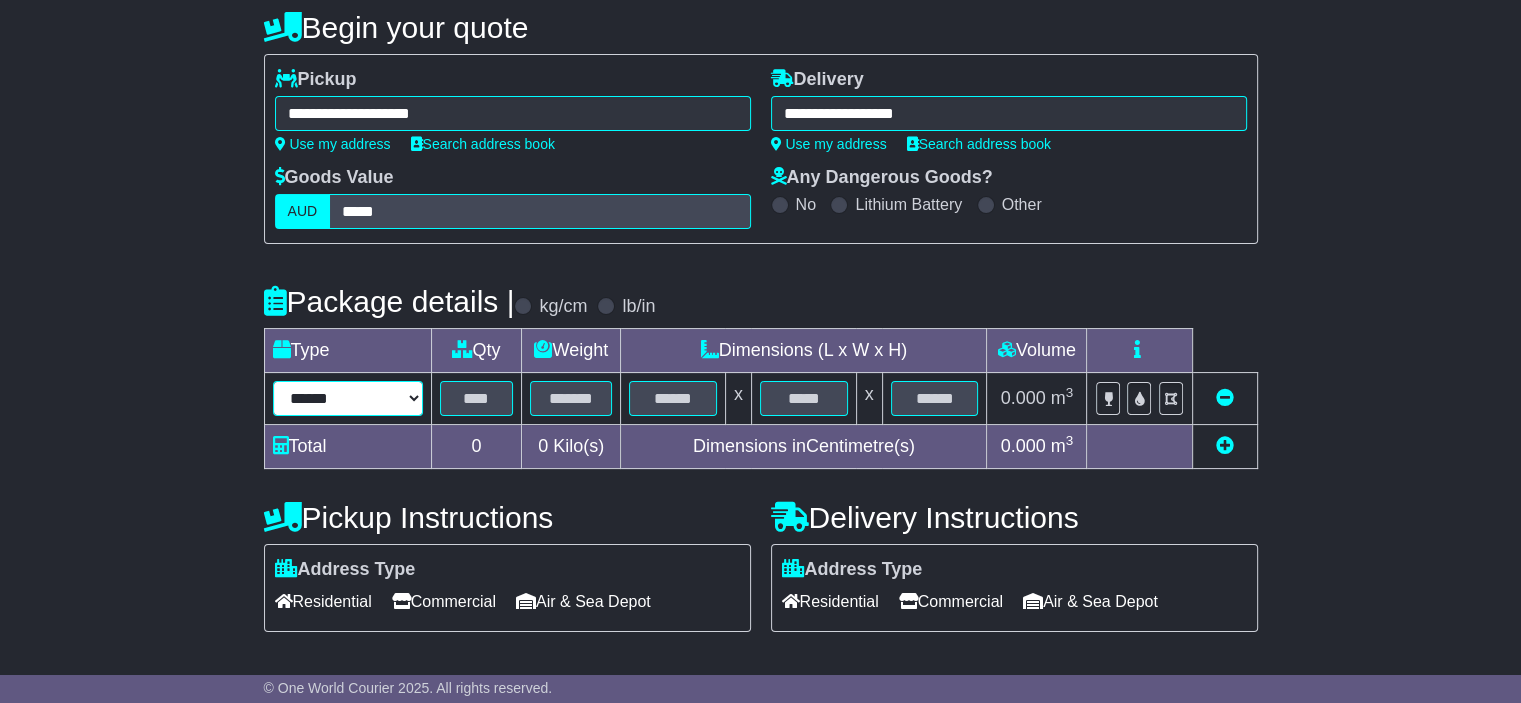 select on "***" 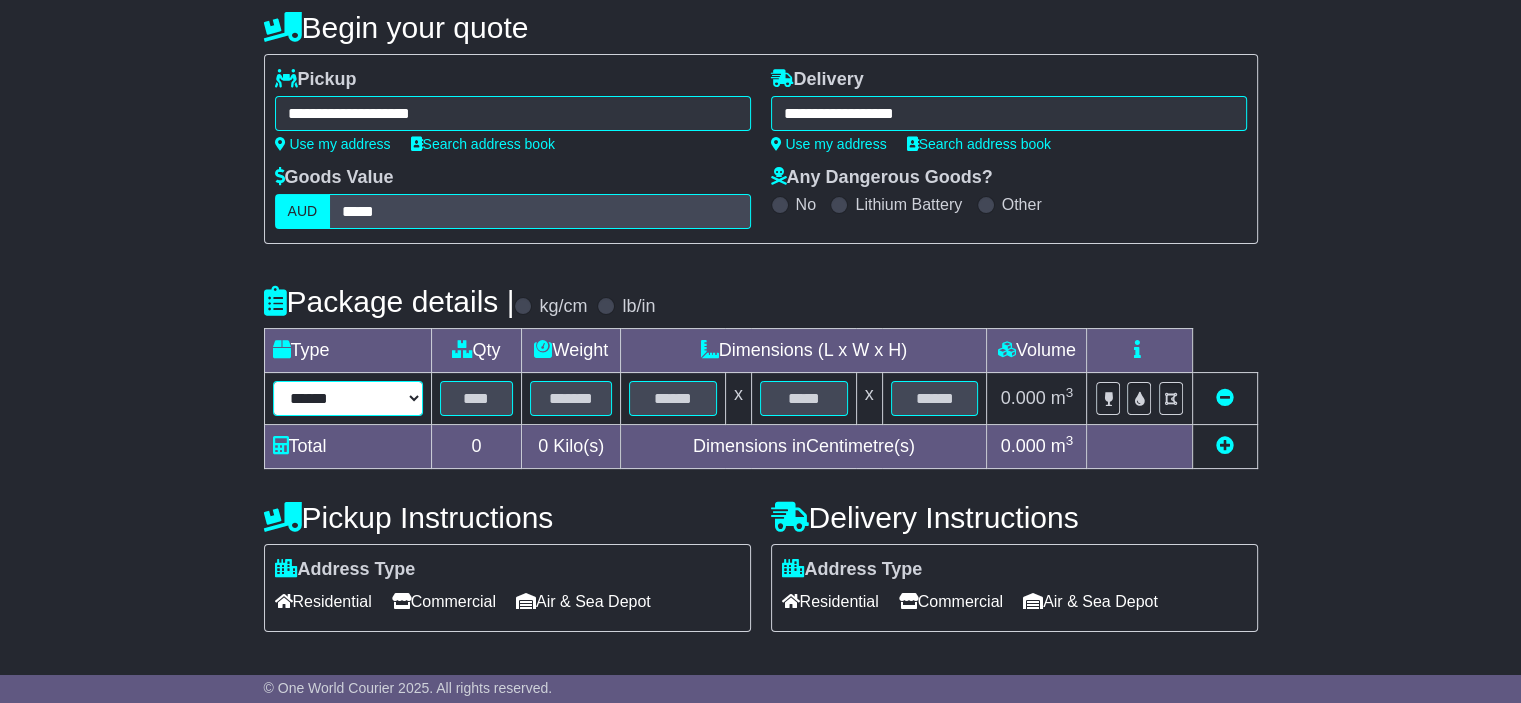 click on "****** ****** *** ******** ***** **** **** ****** *** *******" at bounding box center (348, 398) 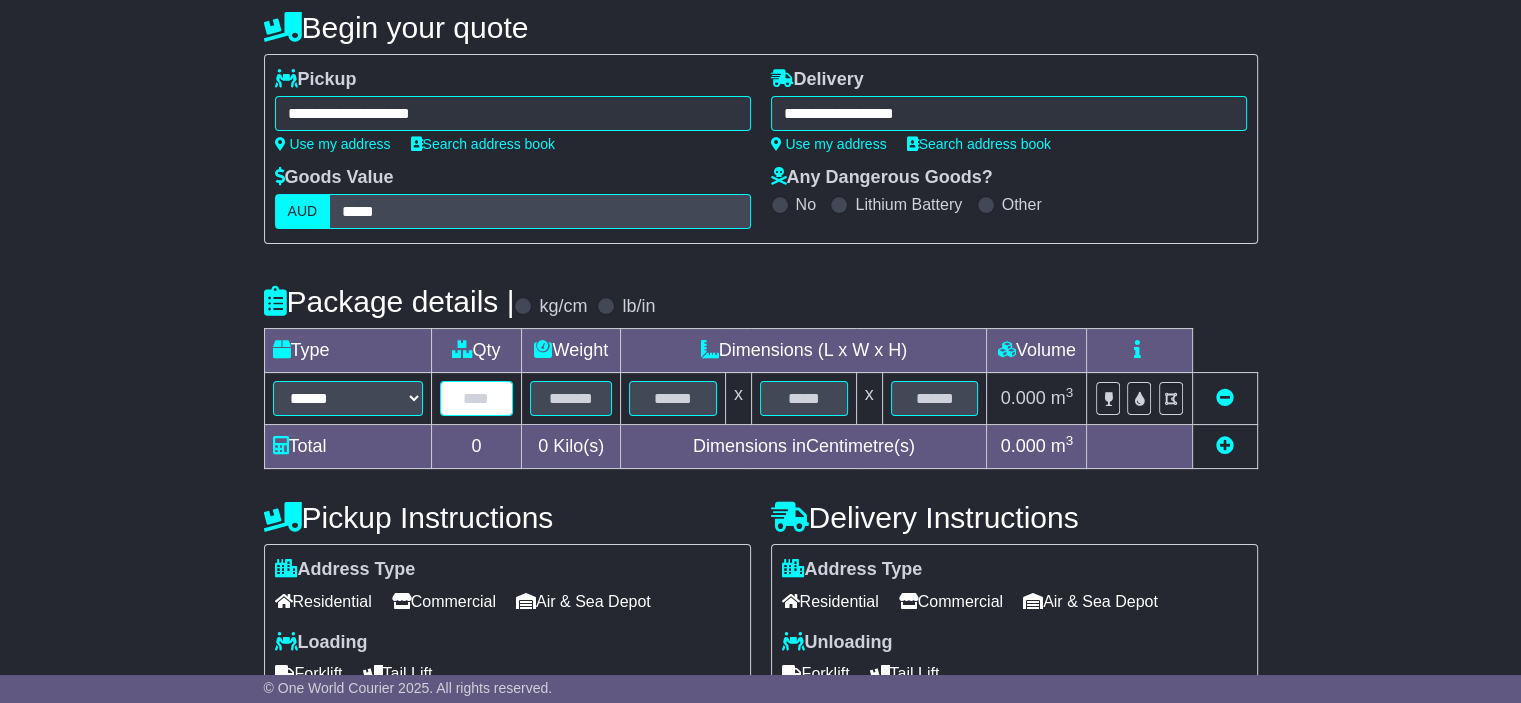 click at bounding box center [477, 398] 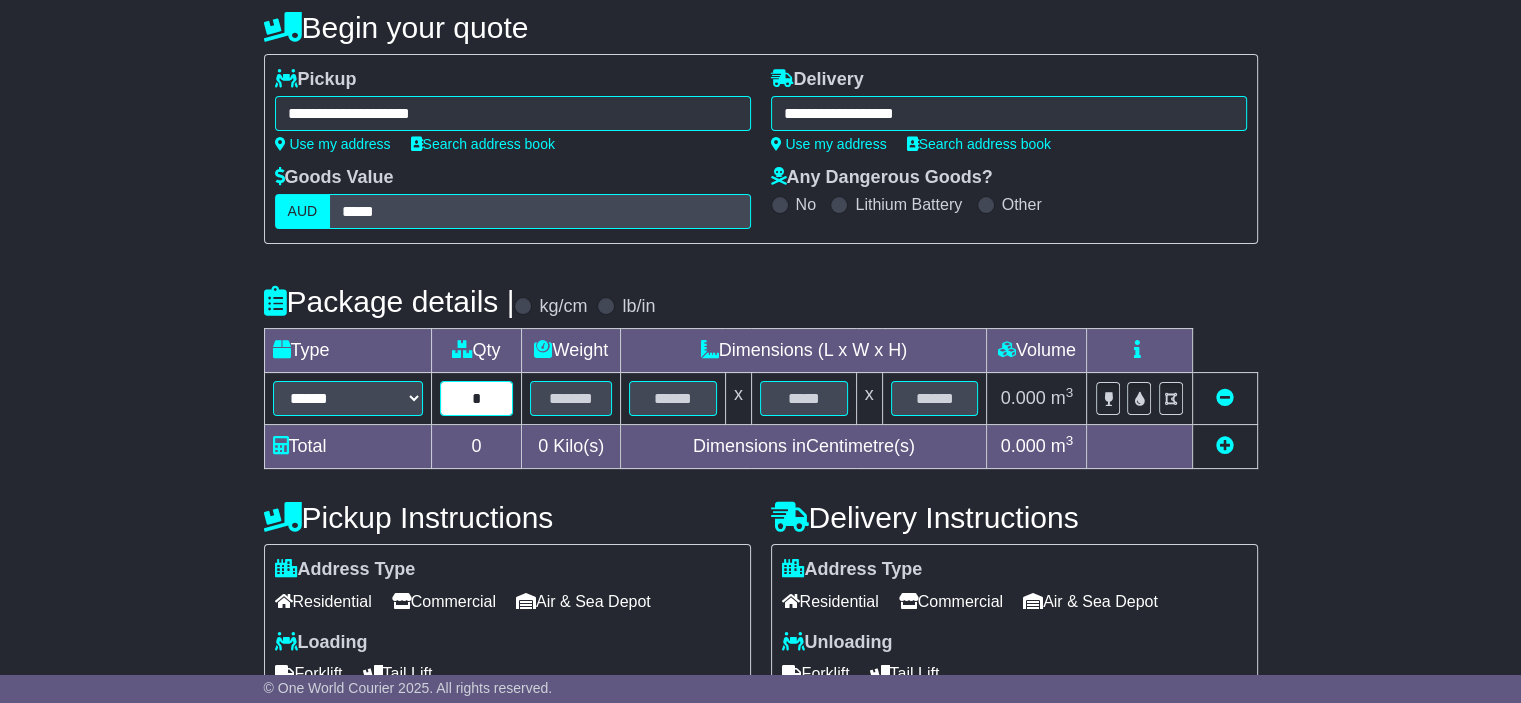 type on "*" 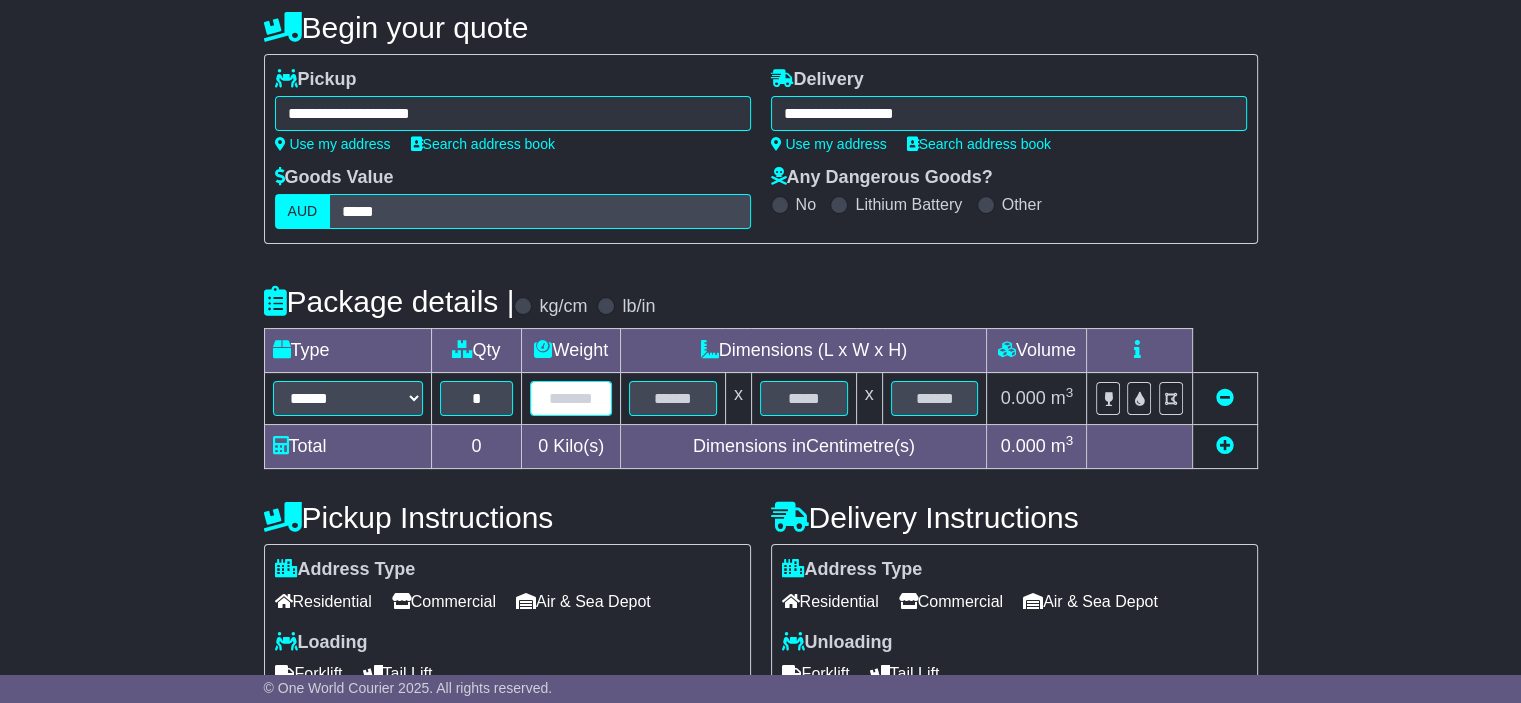 click at bounding box center [571, 398] 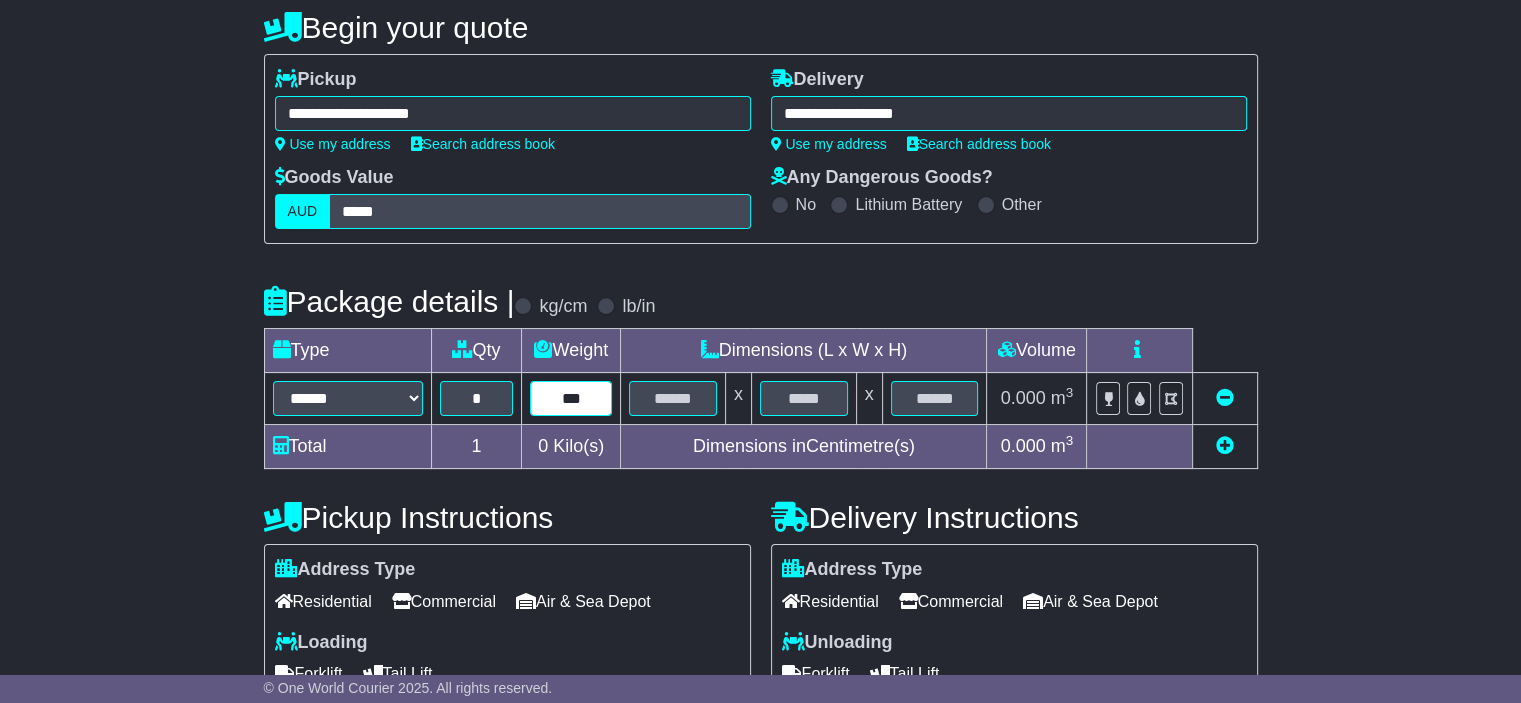 type on "***" 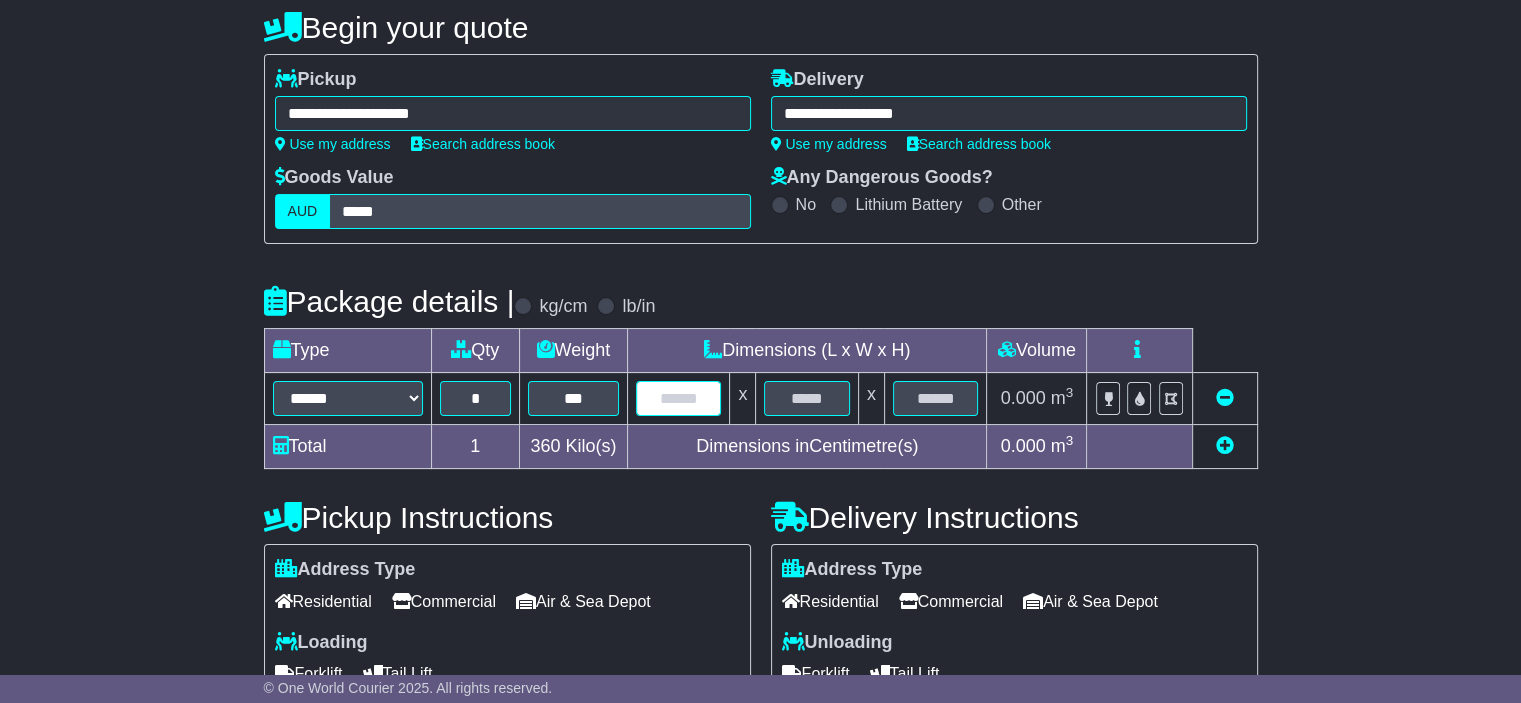 click at bounding box center [678, 398] 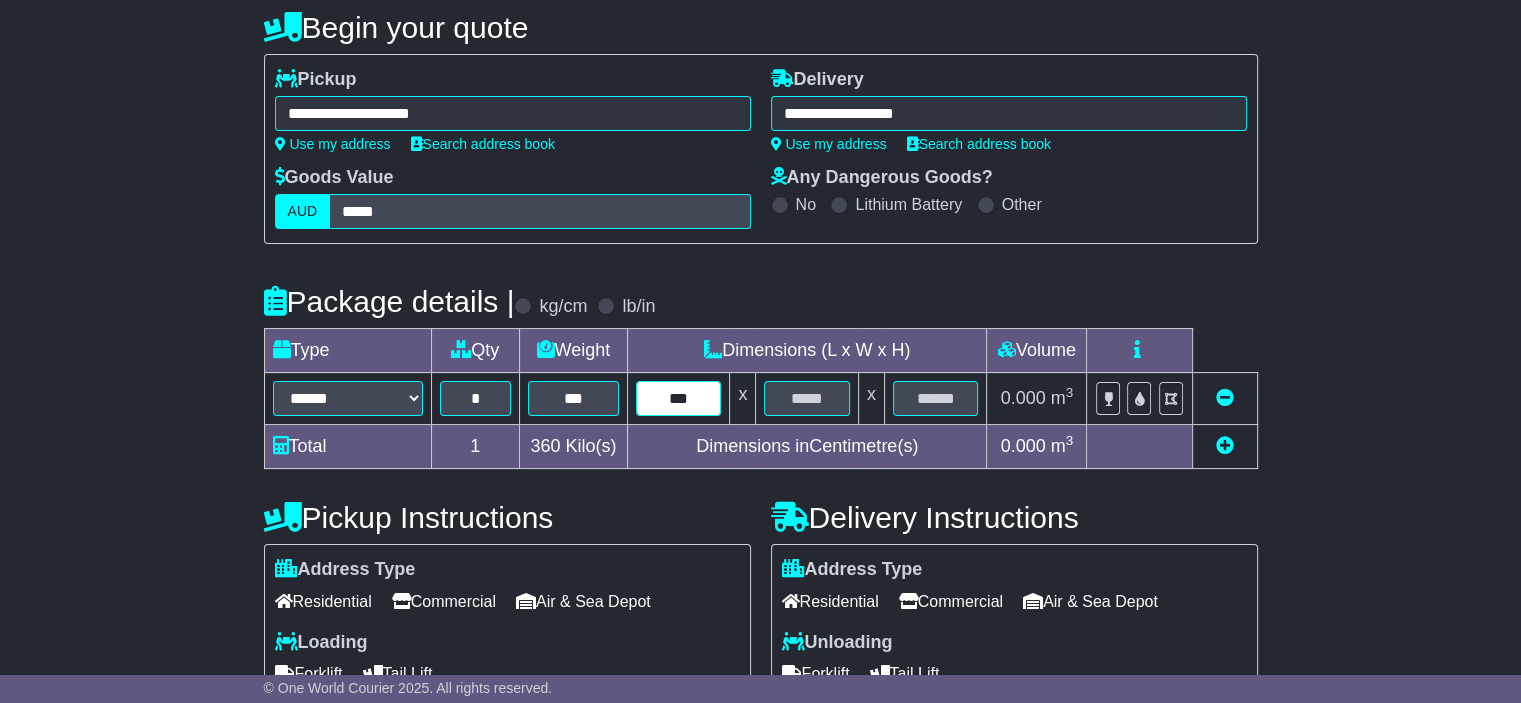 type on "***" 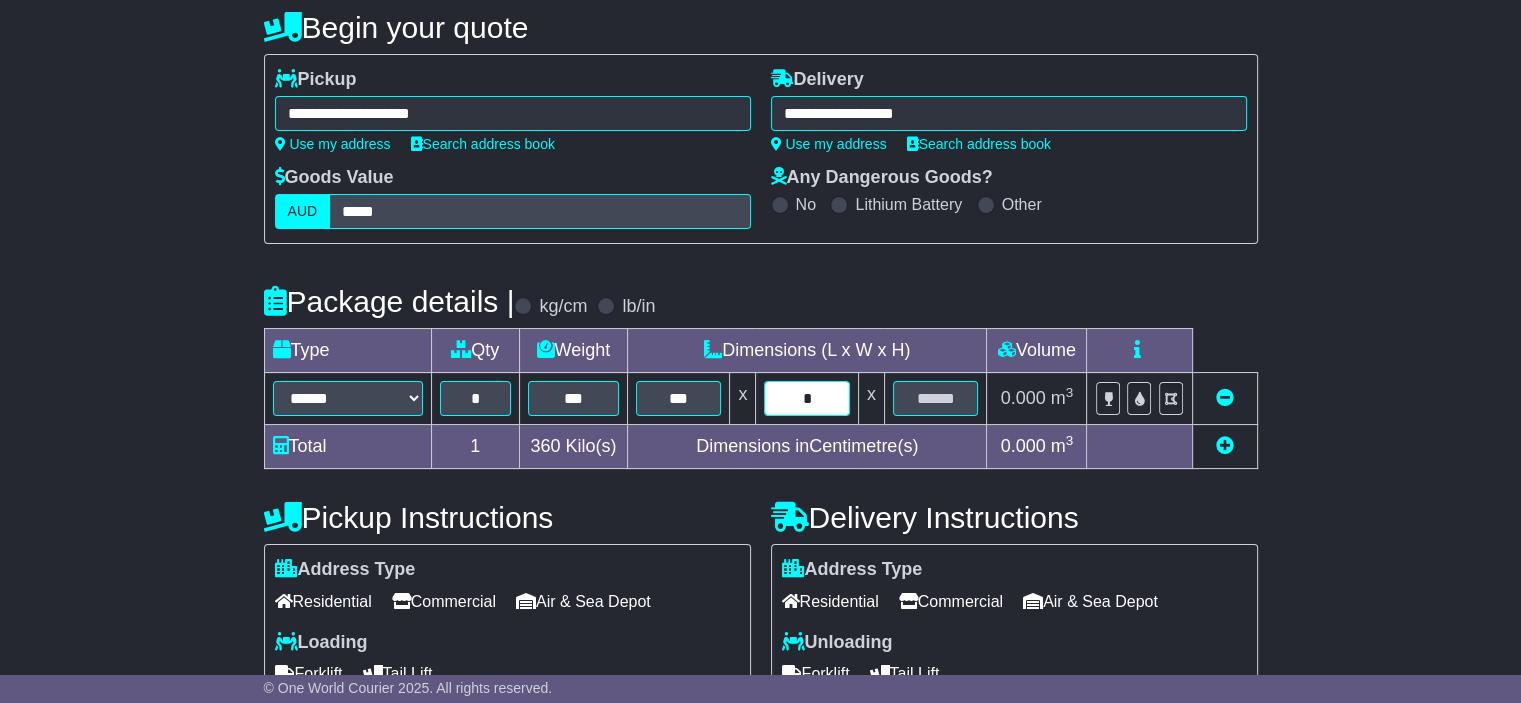 type on "*" 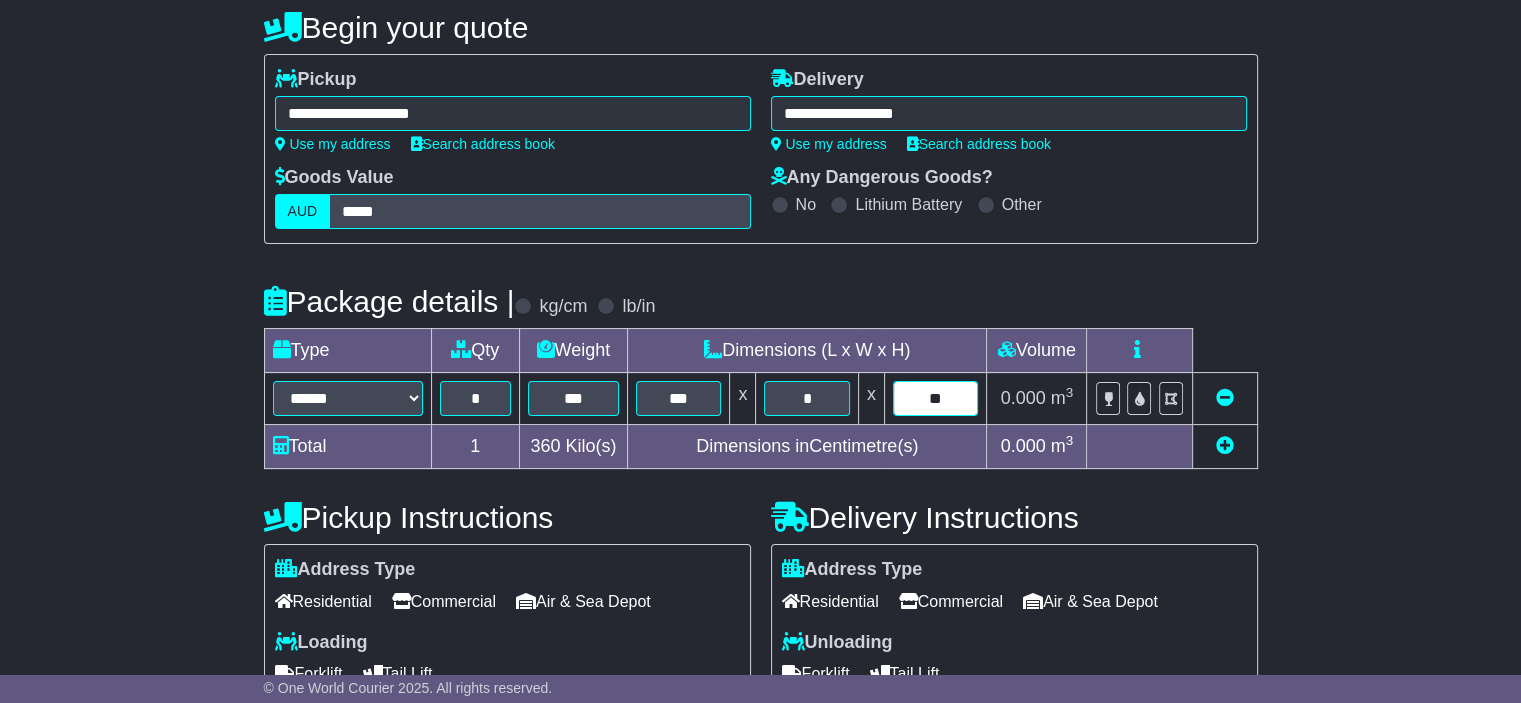 type on "*" 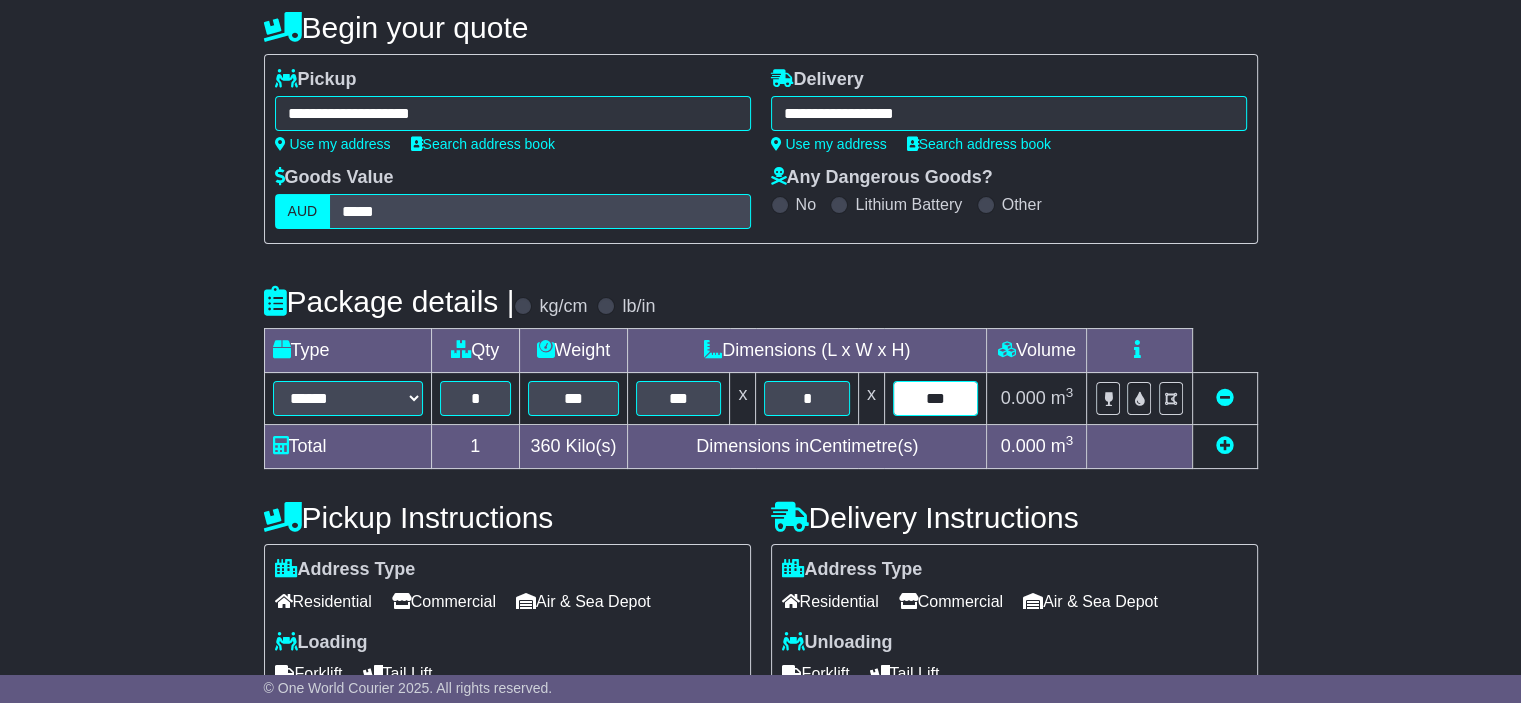 type on "***" 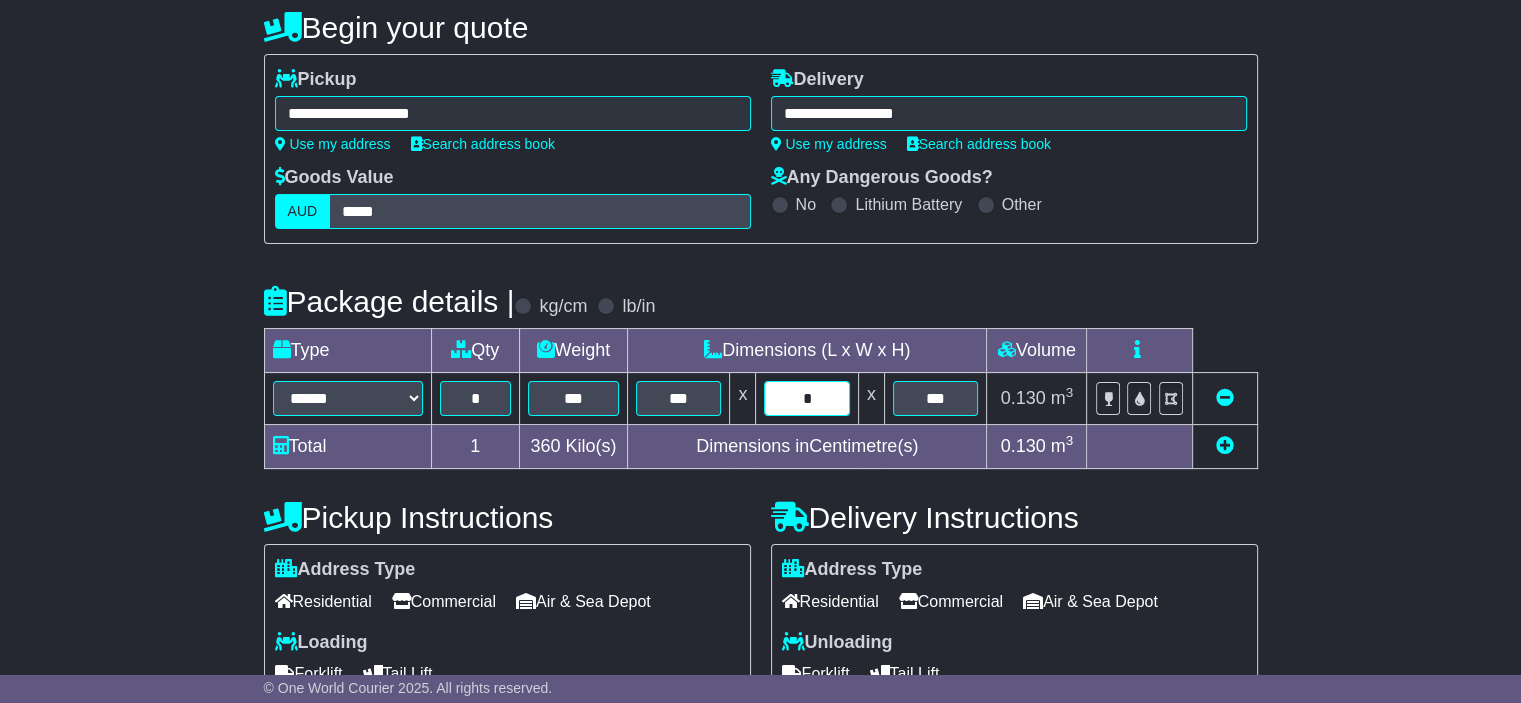 click on "*" at bounding box center (806, 398) 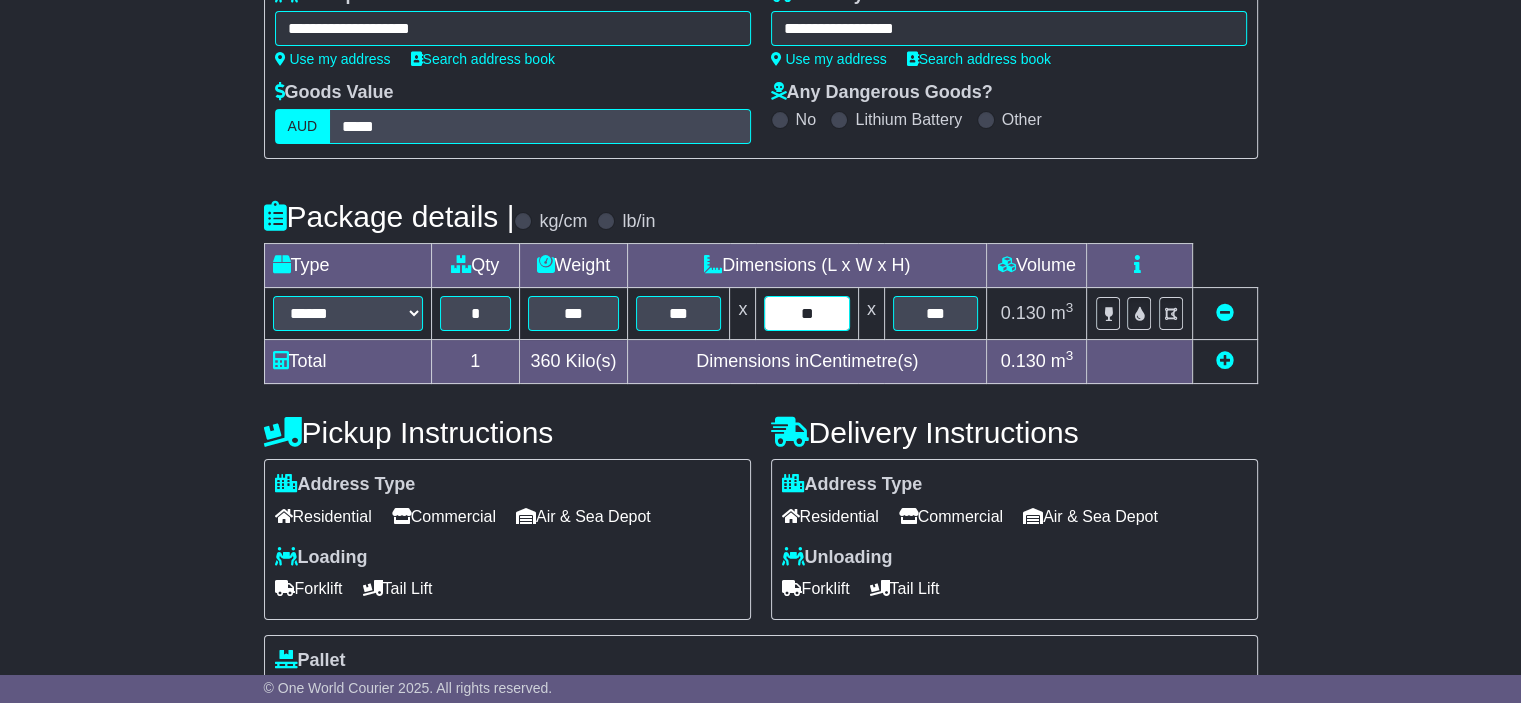 scroll, scrollTop: 400, scrollLeft: 0, axis: vertical 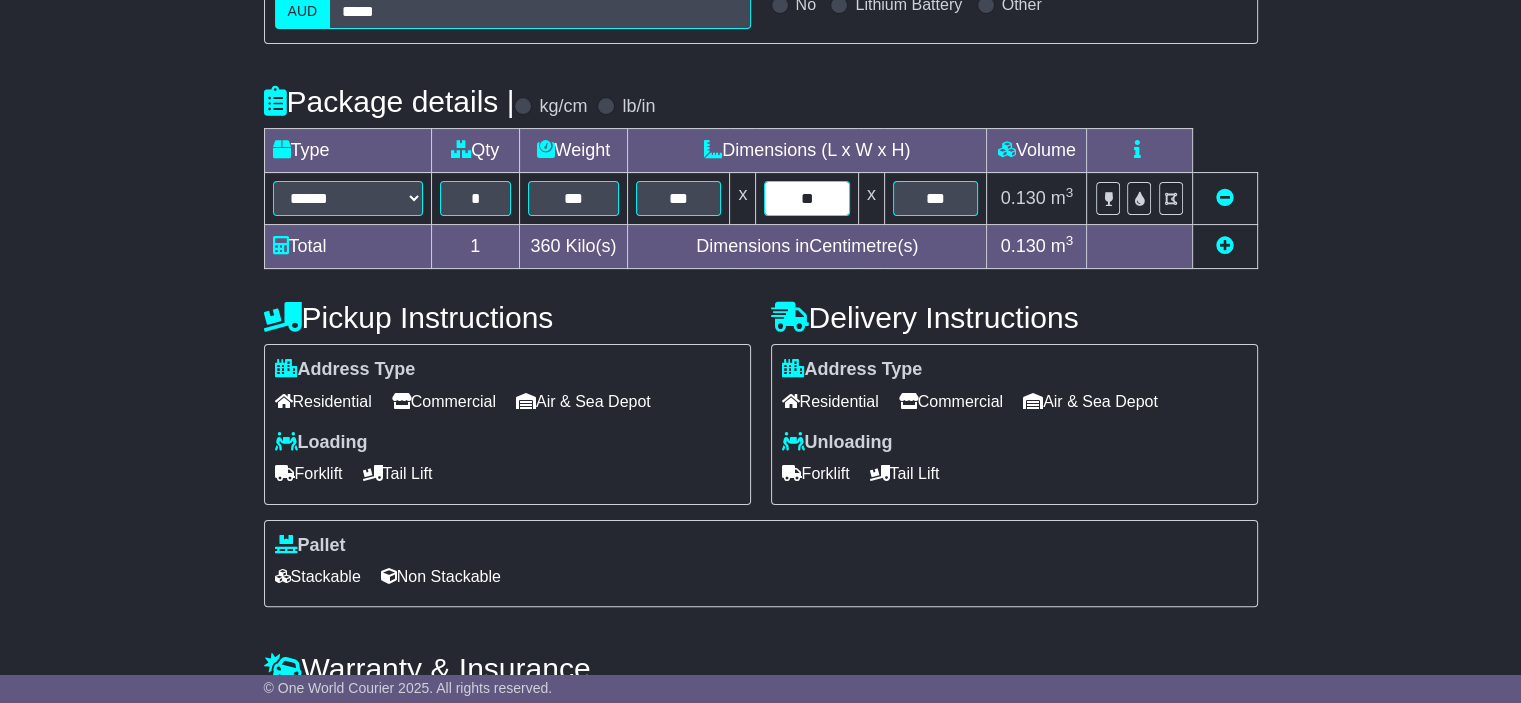 type on "**" 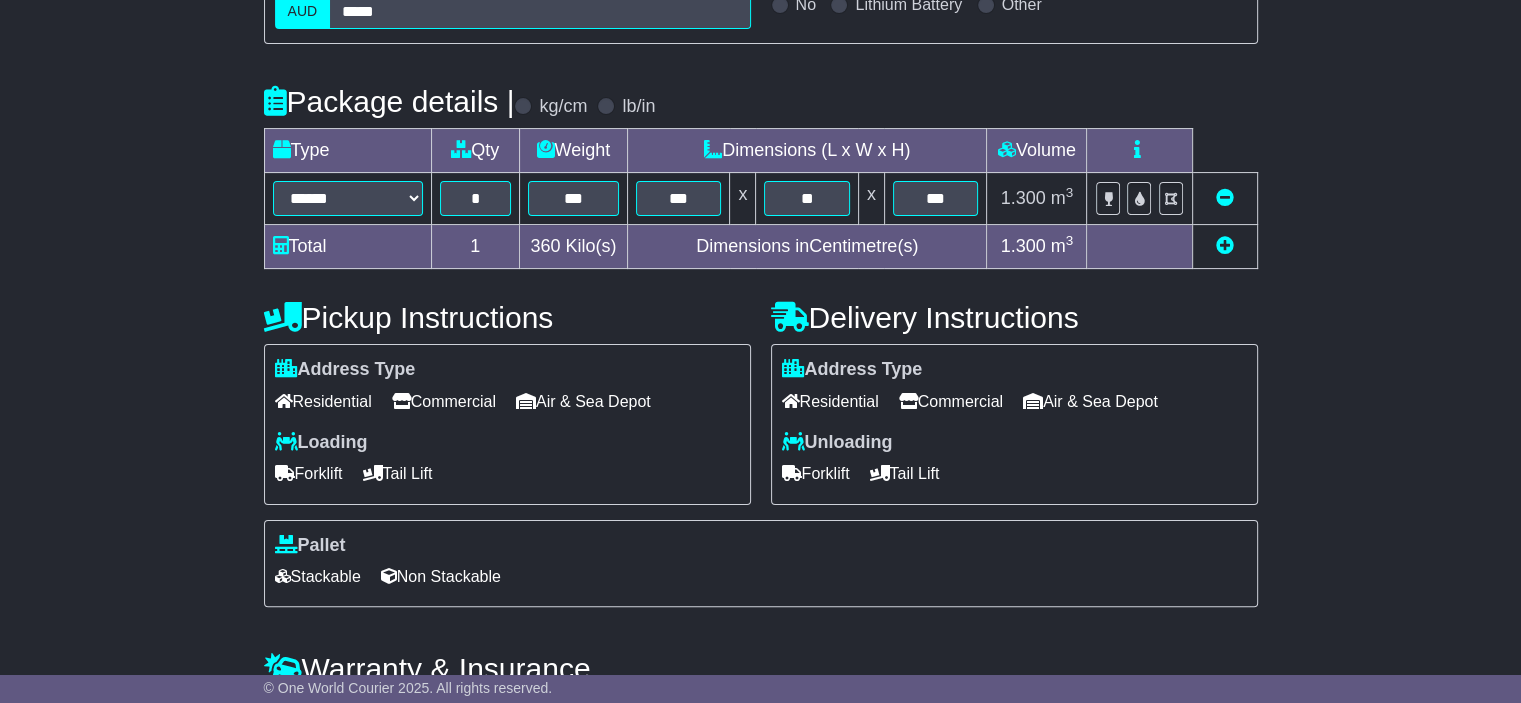 click on "Commercial" at bounding box center [444, 401] 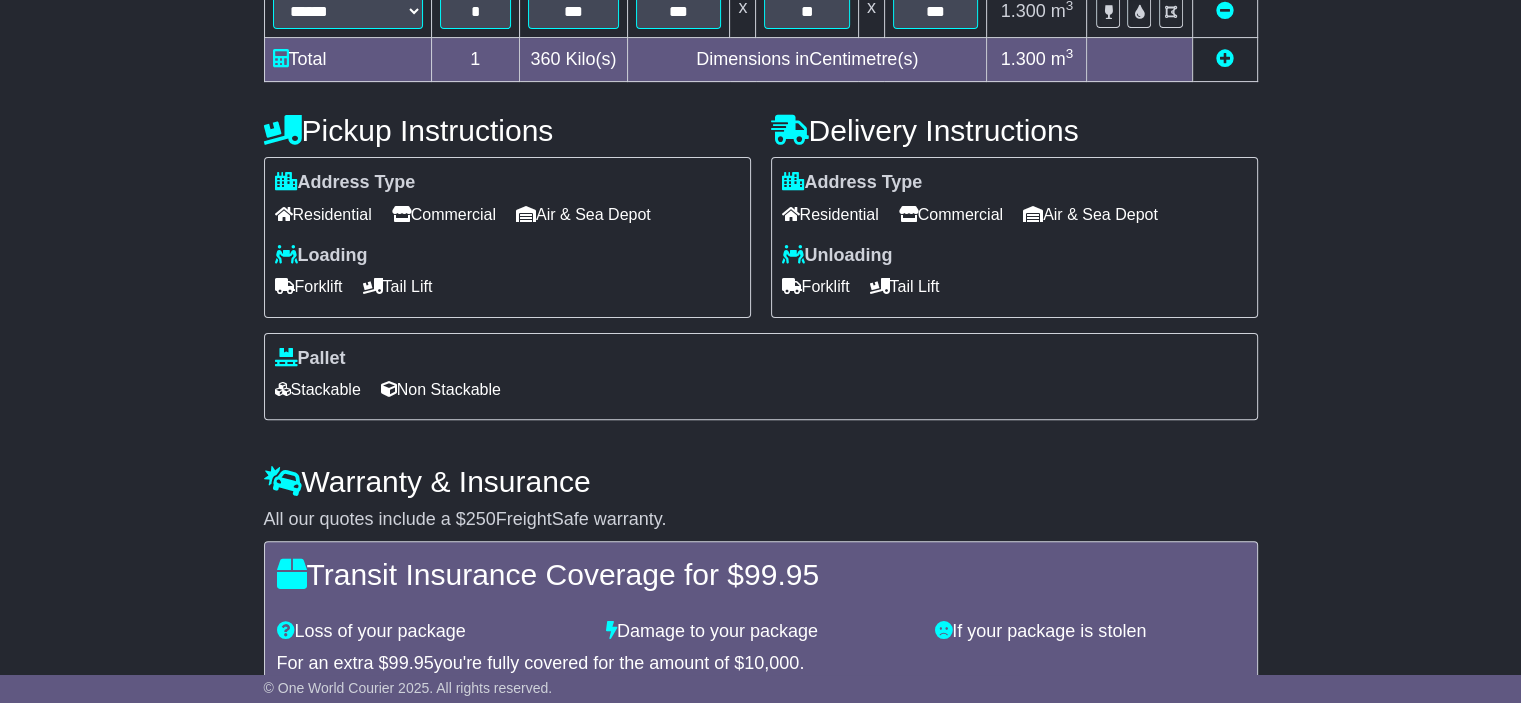 scroll, scrollTop: 748, scrollLeft: 0, axis: vertical 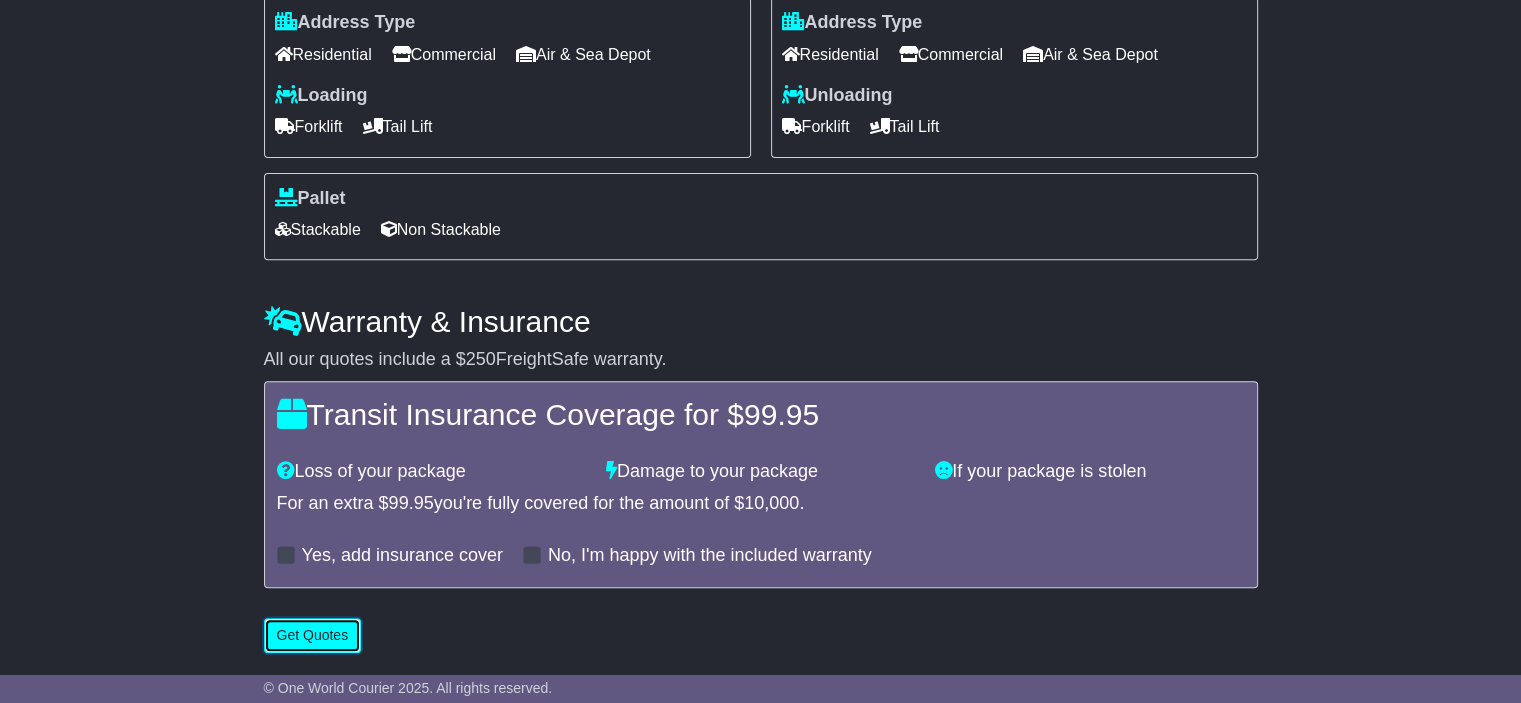 click on "Get Quotes" at bounding box center [313, 635] 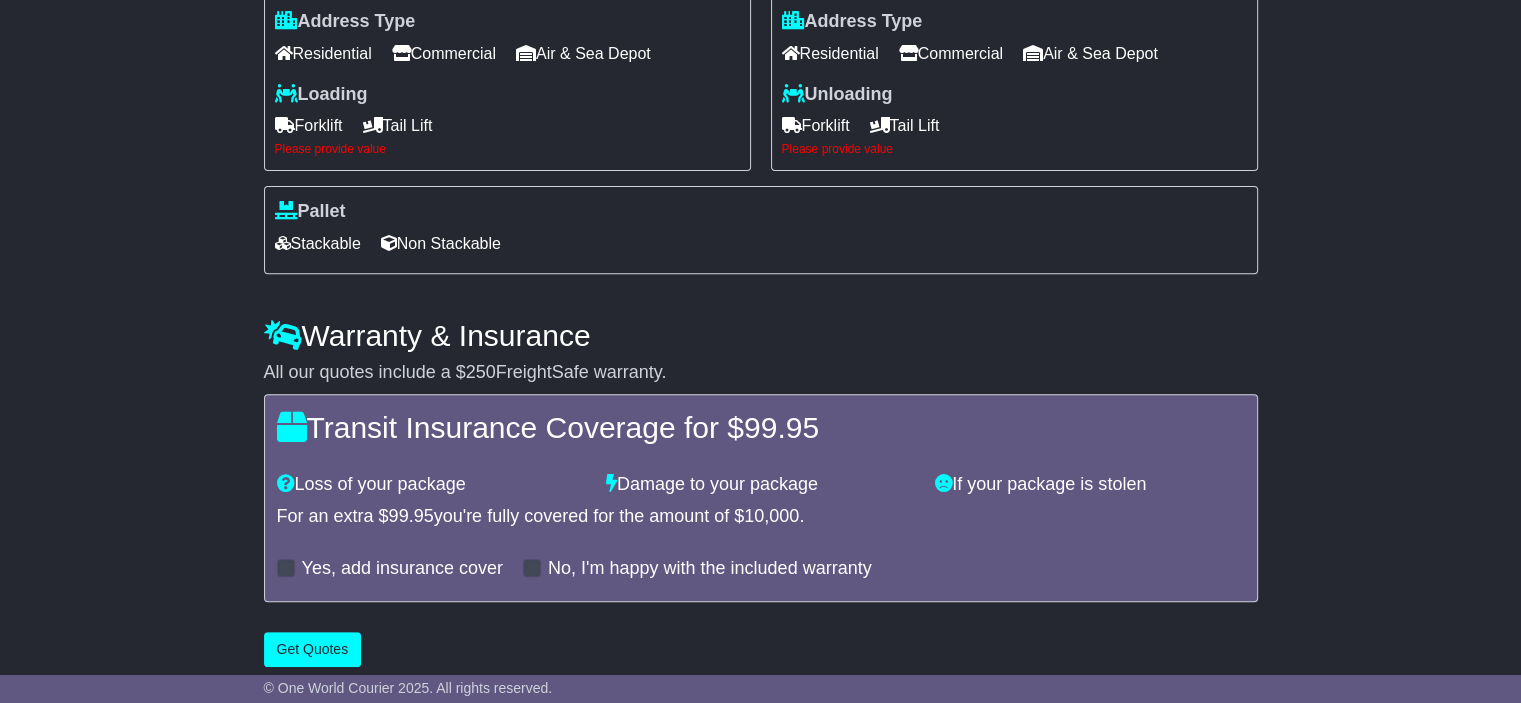 click on "Forklift" at bounding box center (309, 125) 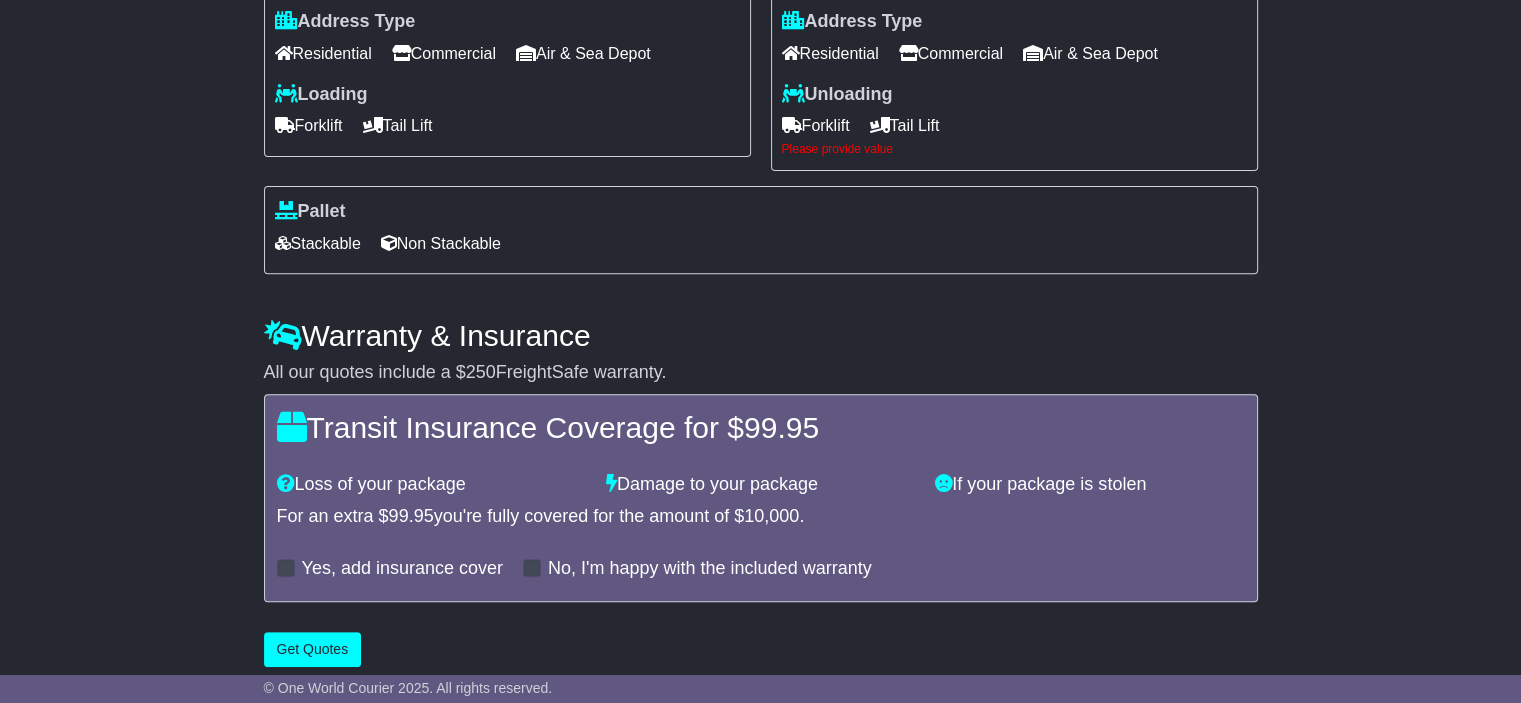 click on "Forklift" at bounding box center (816, 125) 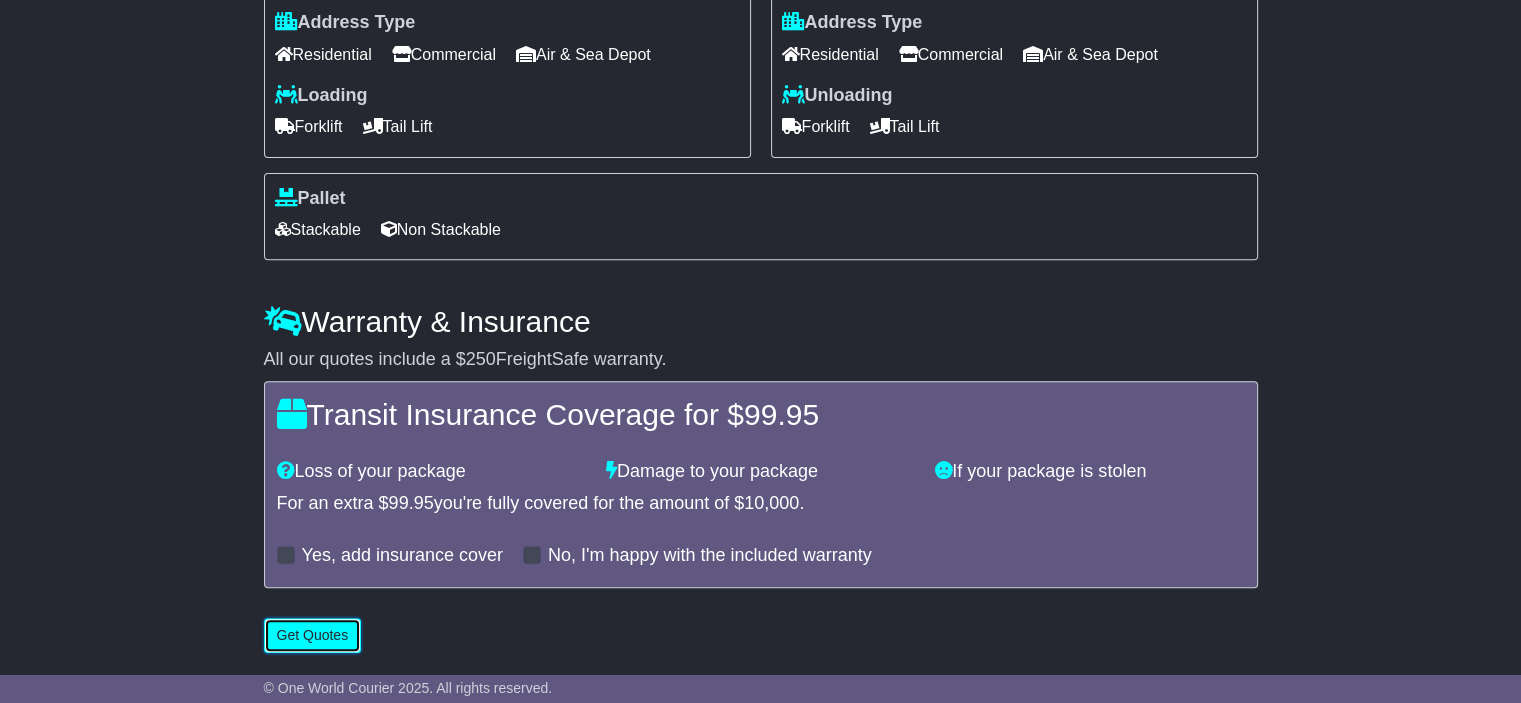 click on "Get Quotes" at bounding box center (313, 635) 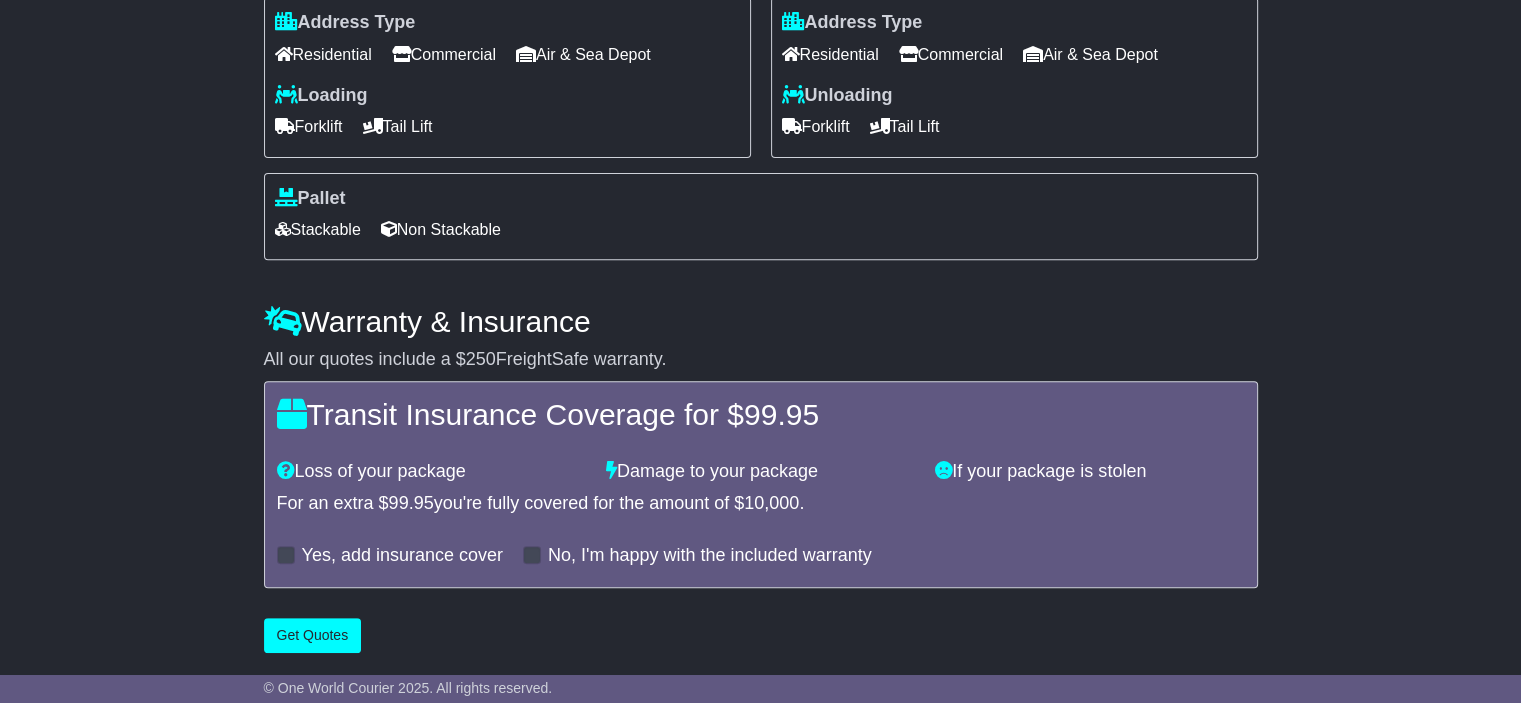 scroll, scrollTop: 0, scrollLeft: 0, axis: both 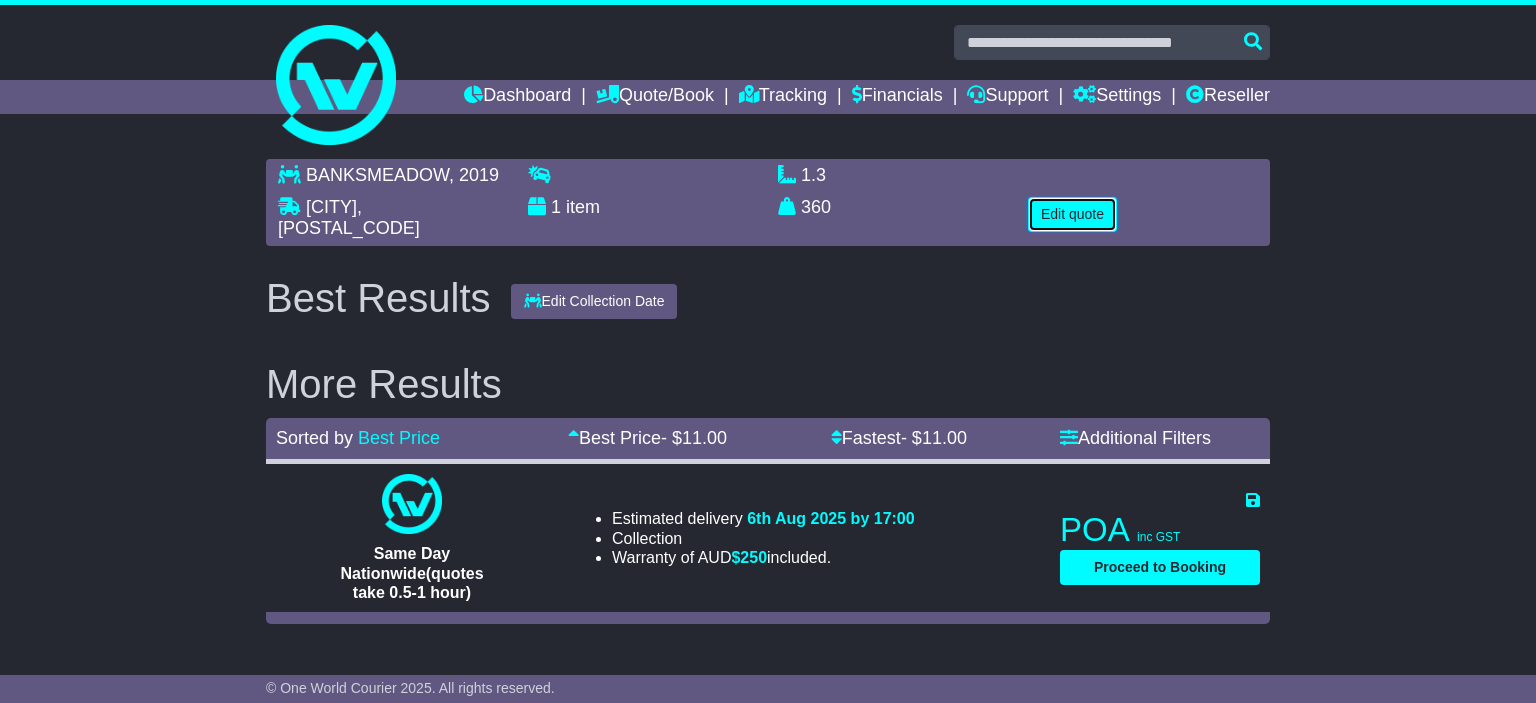 click on "Edit quote" at bounding box center [1072, 214] 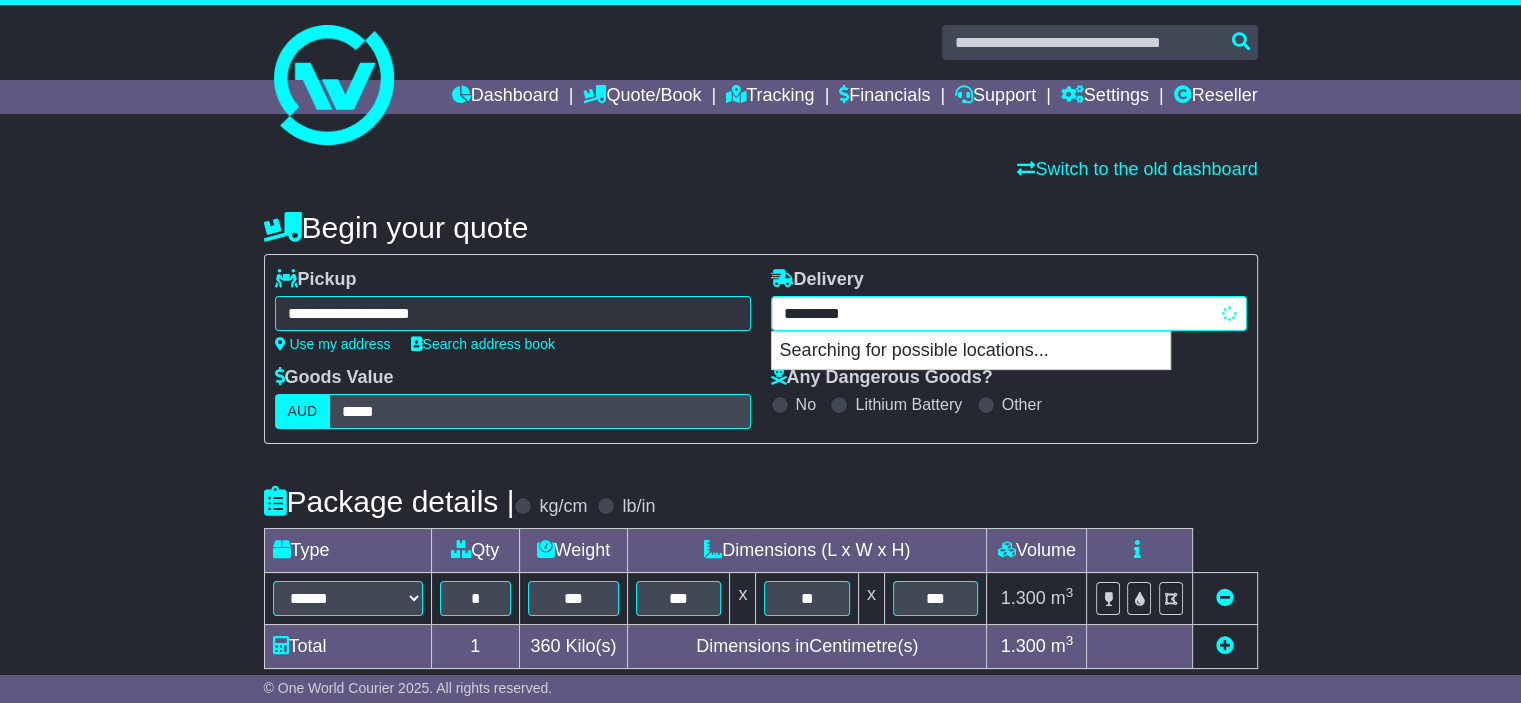 drag, startPoint x: 991, startPoint y: 304, endPoint x: 812, endPoint y: 313, distance: 179.22612 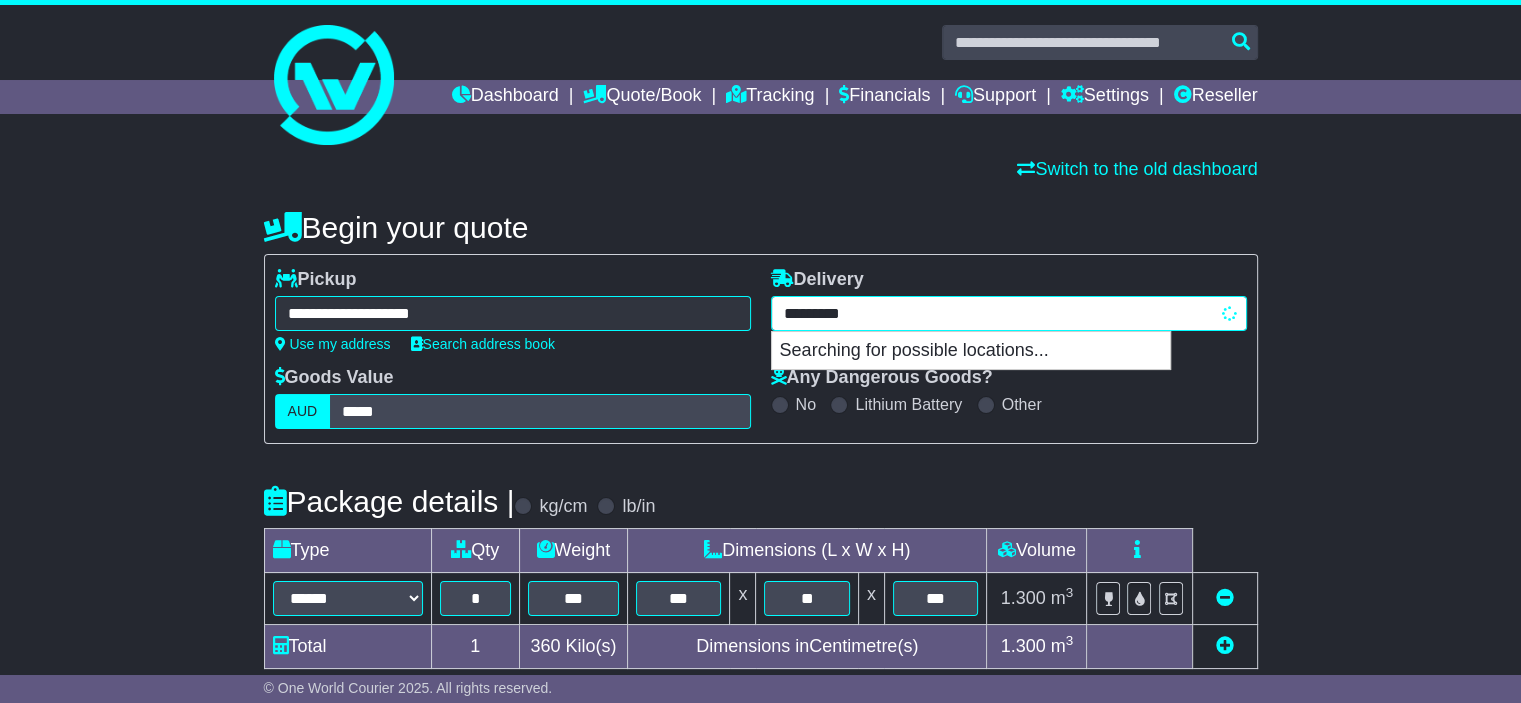 click on "**********" at bounding box center [1009, 313] 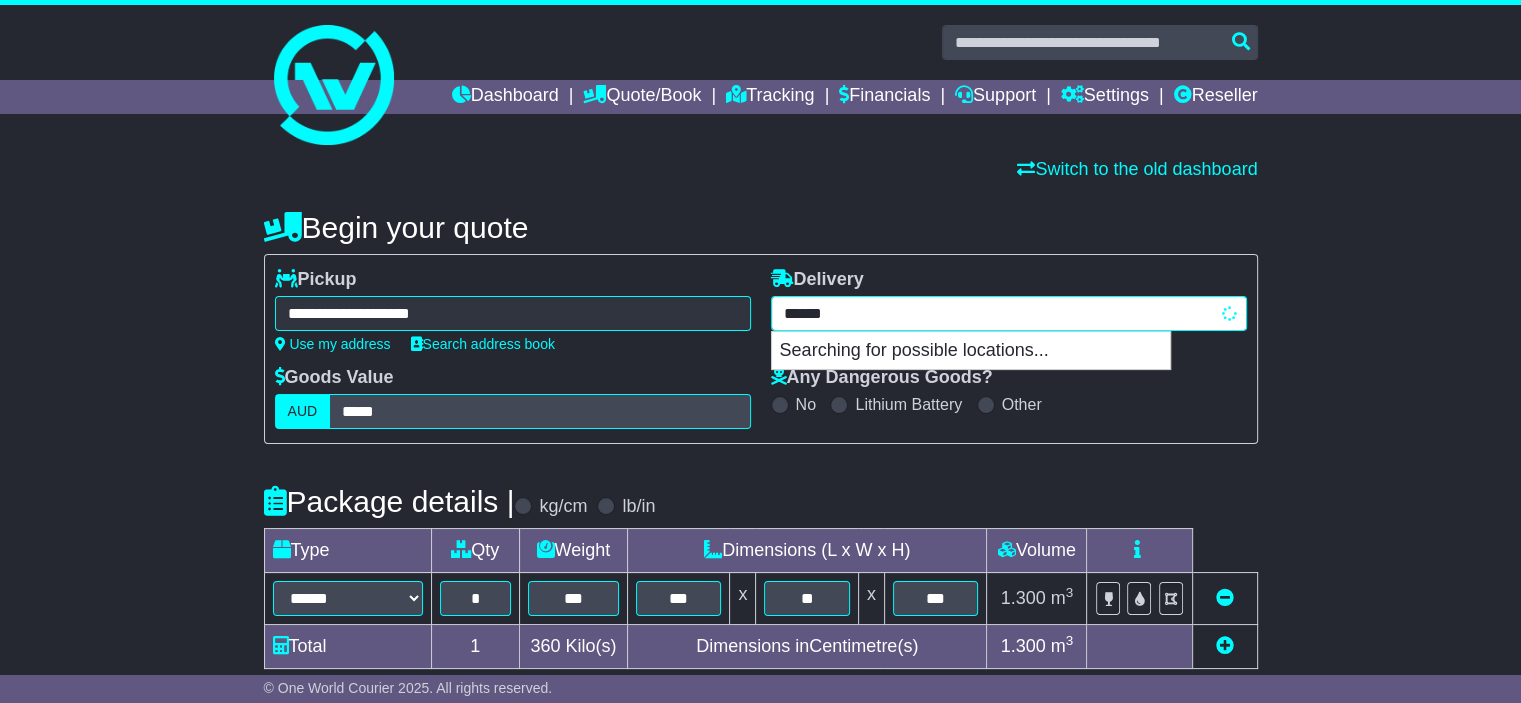 type on "*******" 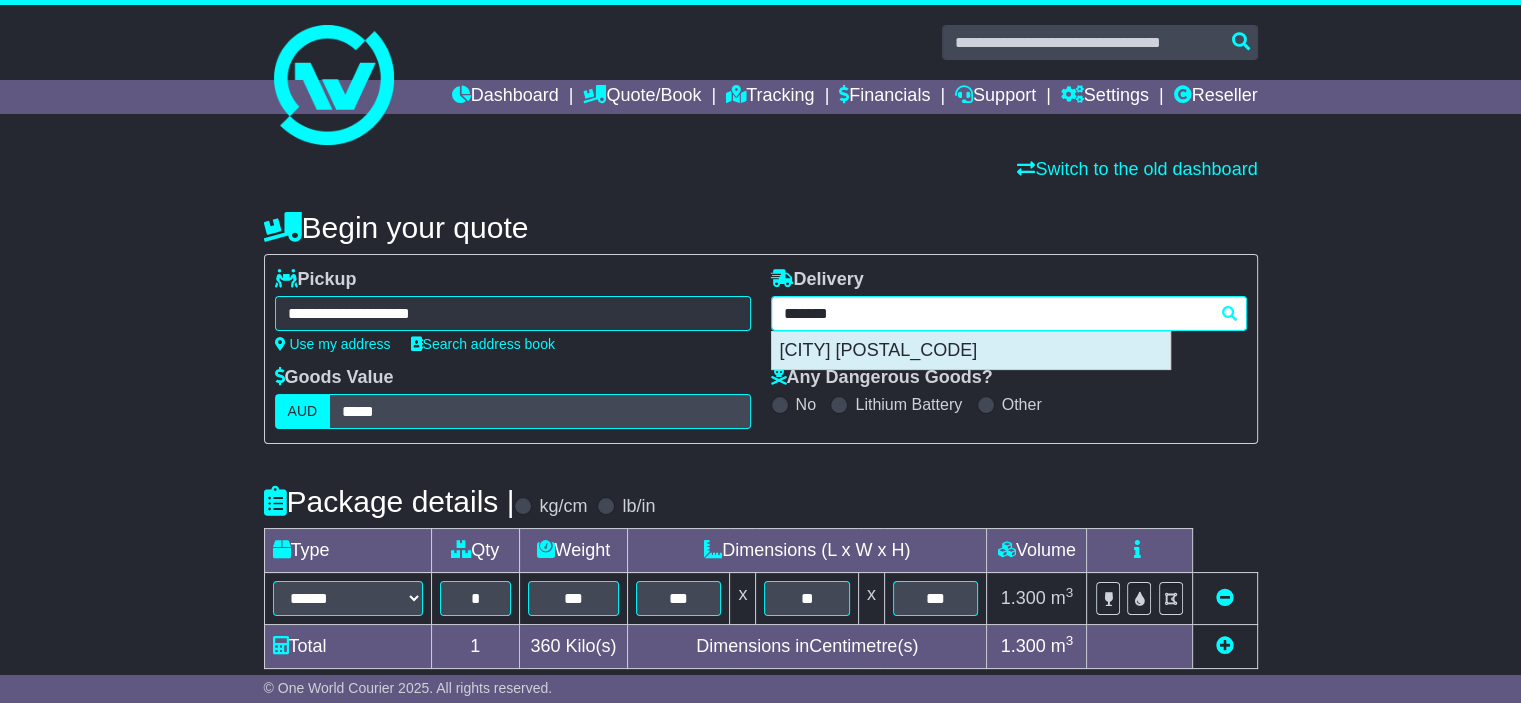 click on "JESMOND 2299" at bounding box center (971, 351) 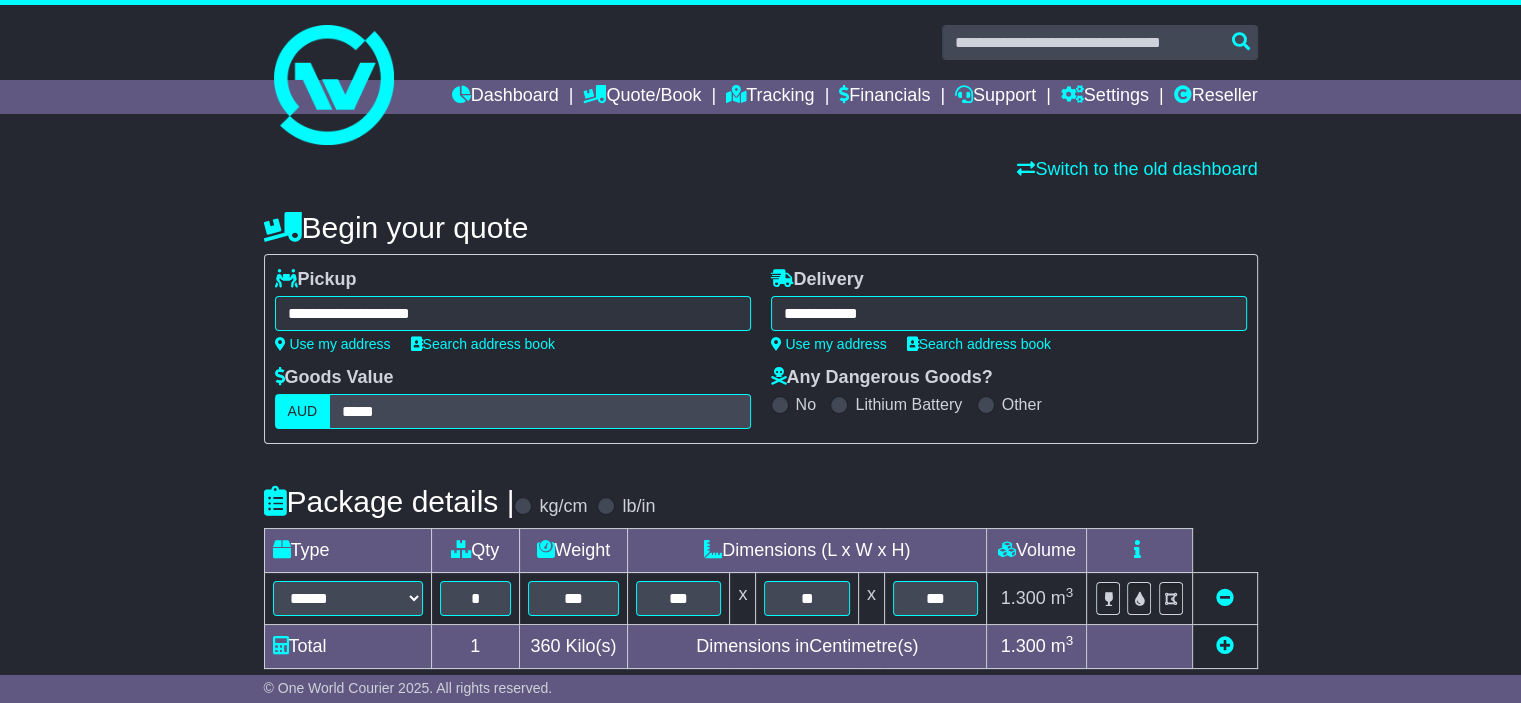 type on "**********" 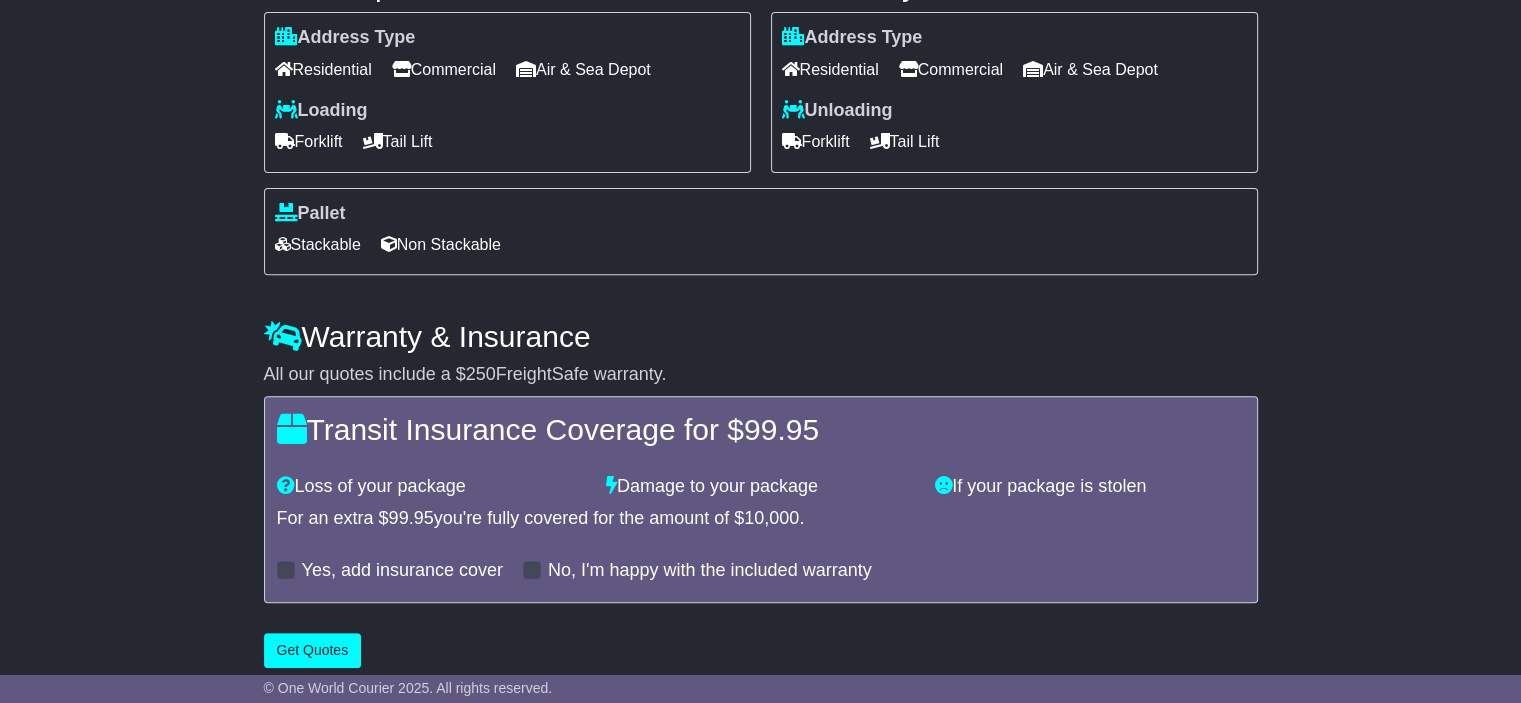 scroll, scrollTop: 749, scrollLeft: 0, axis: vertical 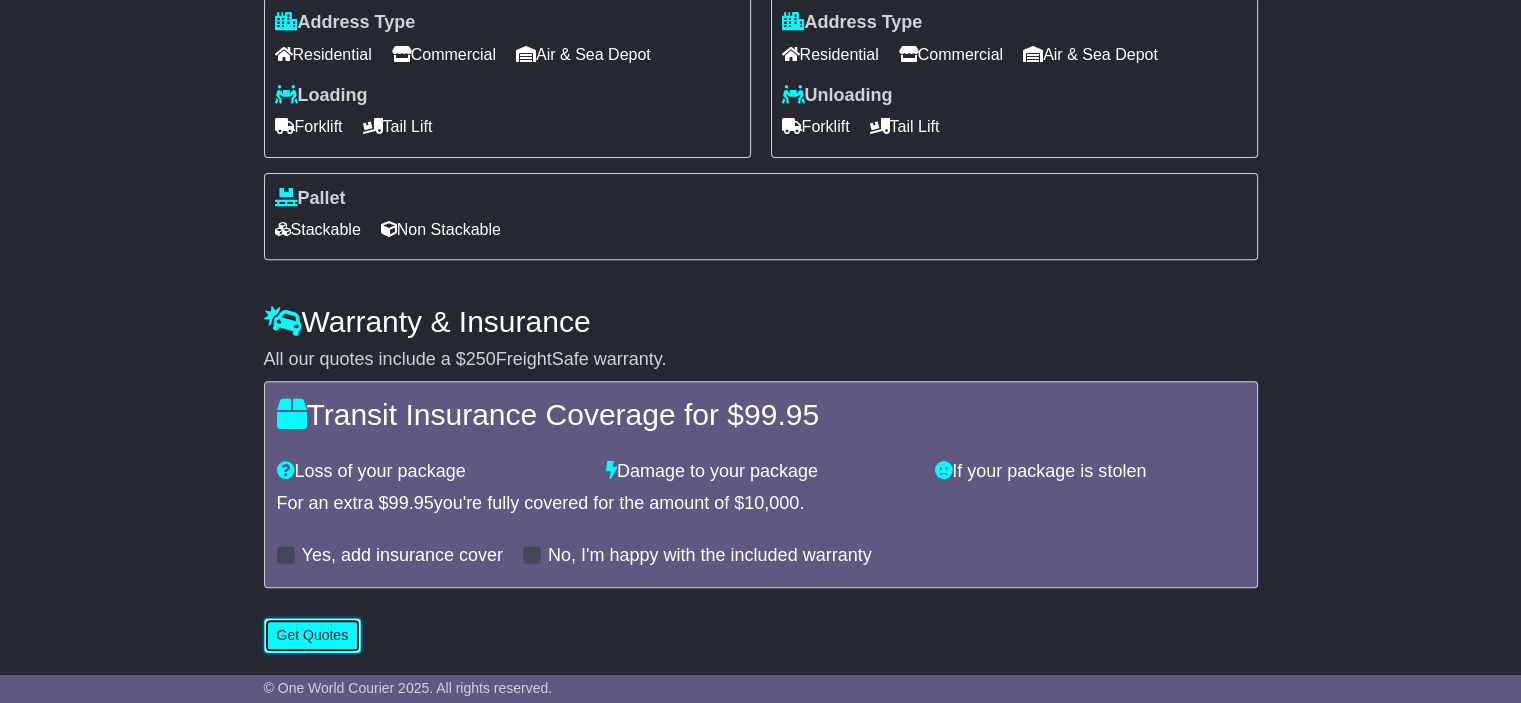click on "Get Quotes" at bounding box center (313, 635) 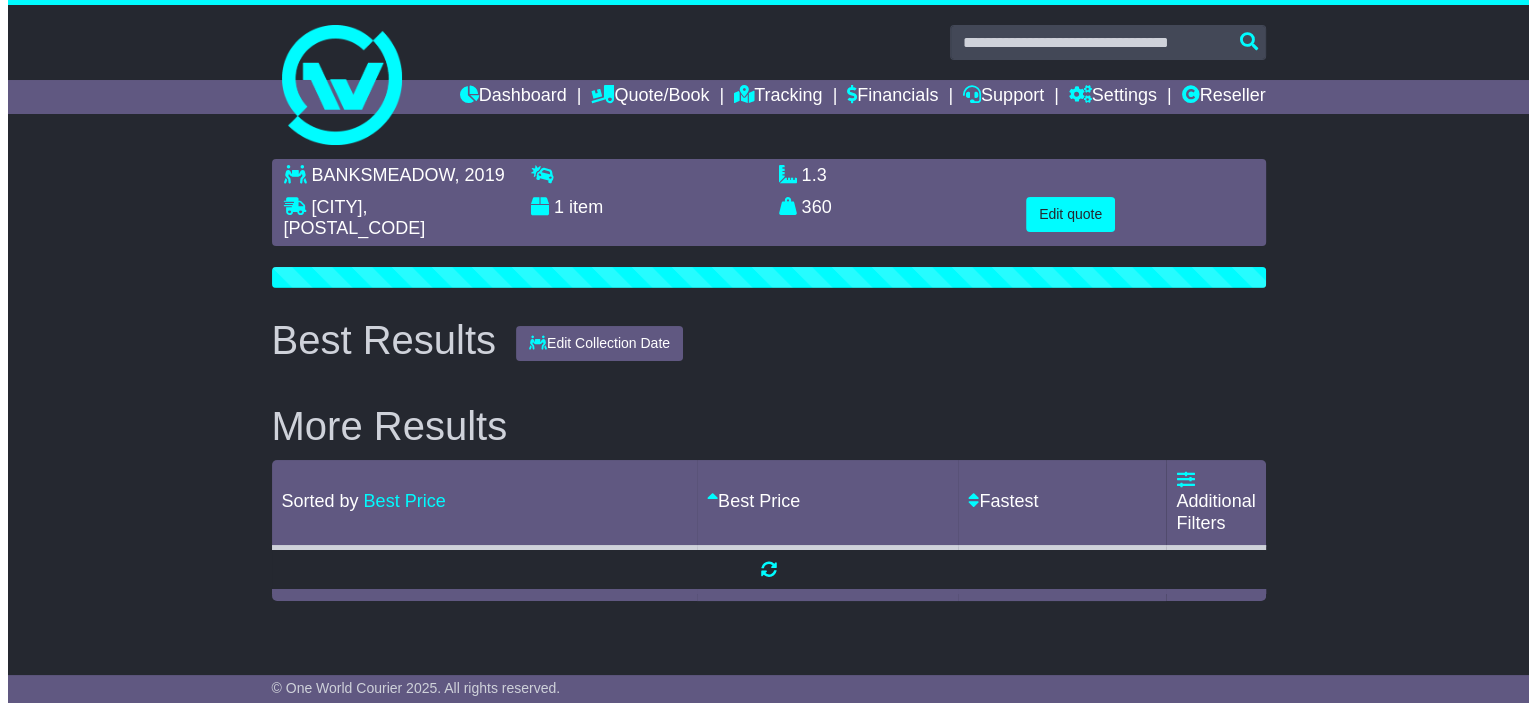 scroll, scrollTop: 0, scrollLeft: 0, axis: both 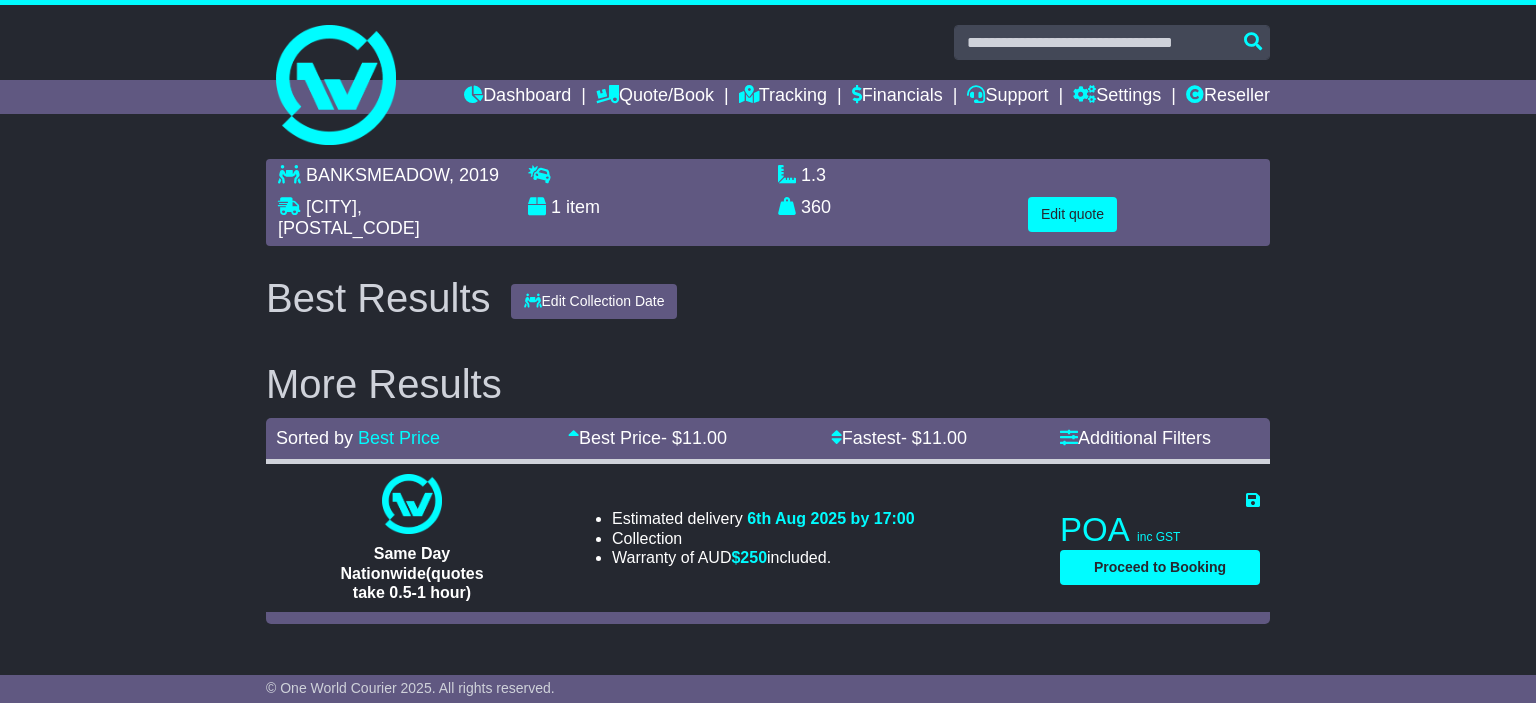 click on "Same Day Nationwide(quotes take 0.5-1 hour)" at bounding box center (412, 573) 